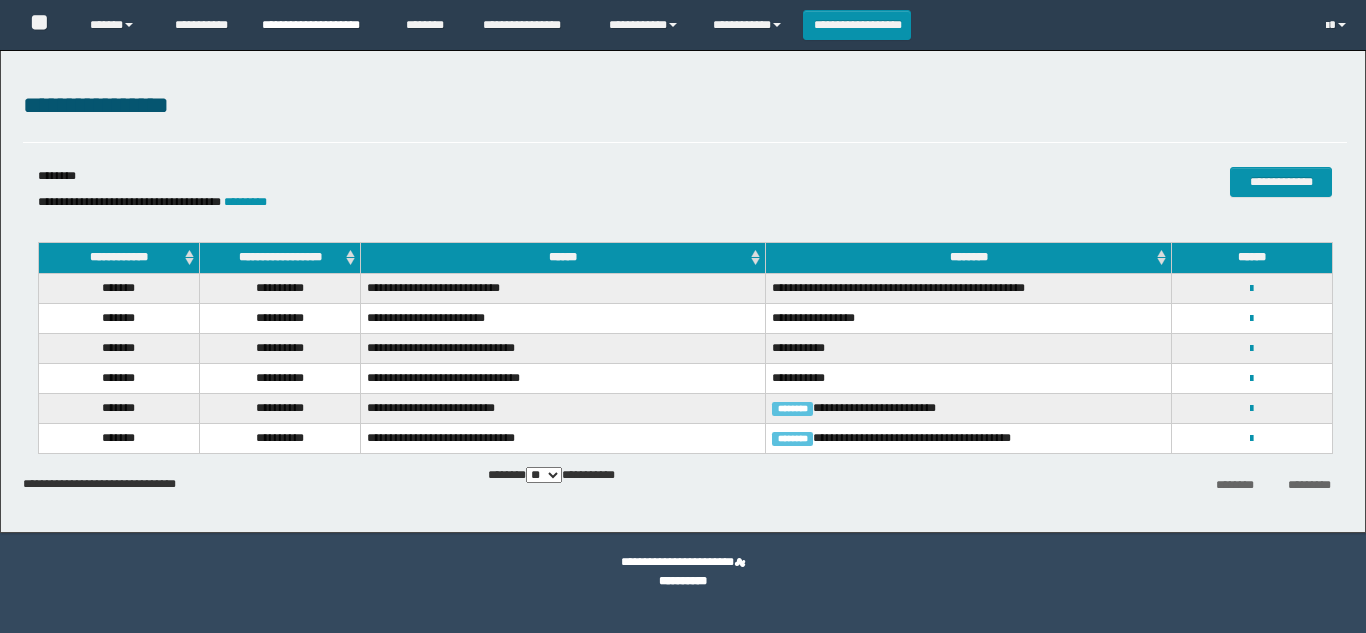scroll, scrollTop: 0, scrollLeft: 0, axis: both 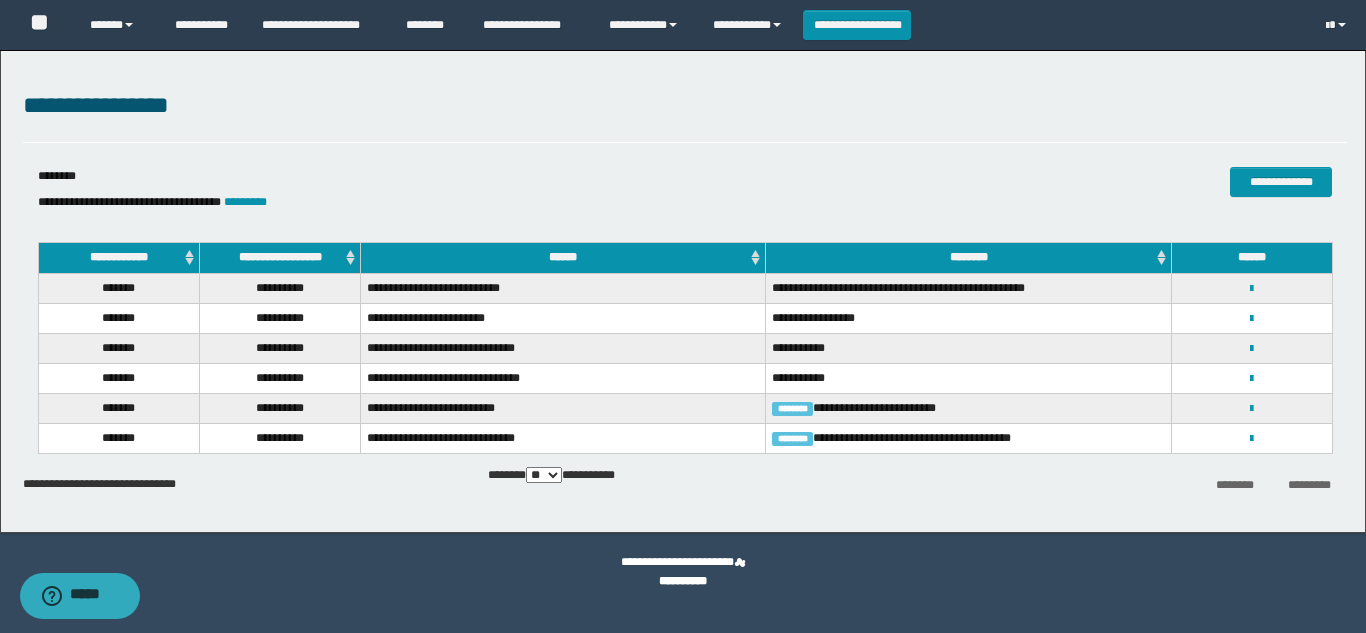 click on "**********" at bounding box center (464, 202) 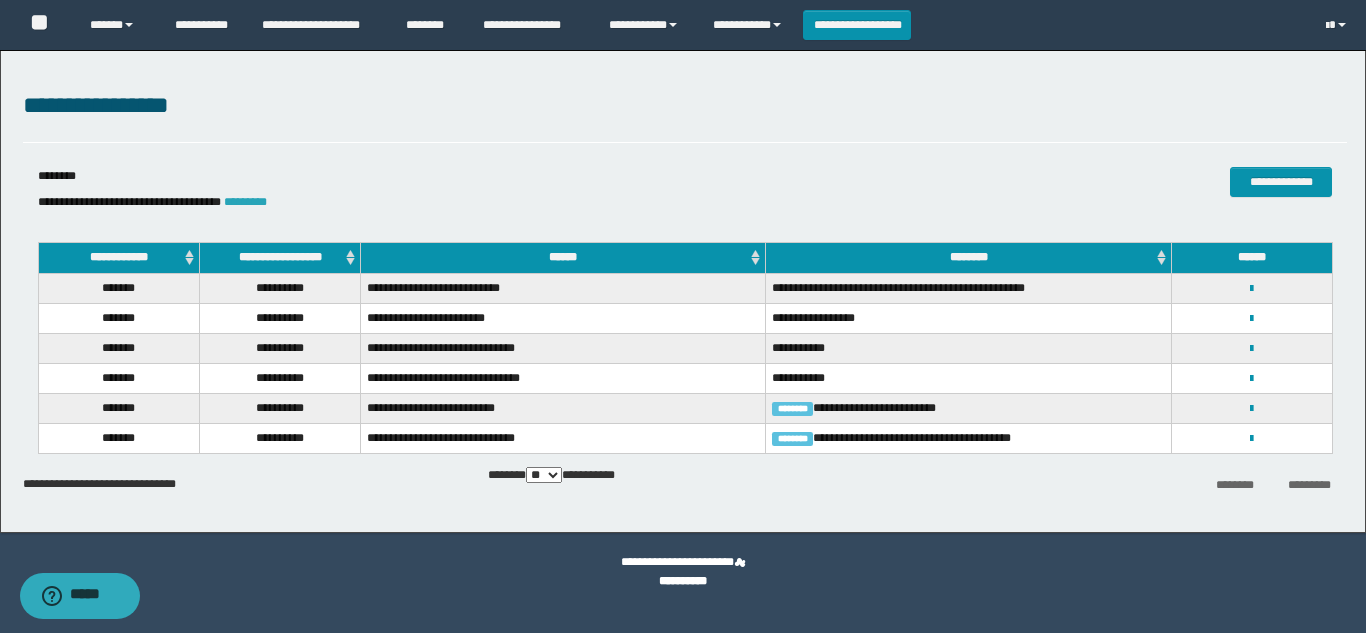 click on "*********" at bounding box center (245, 202) 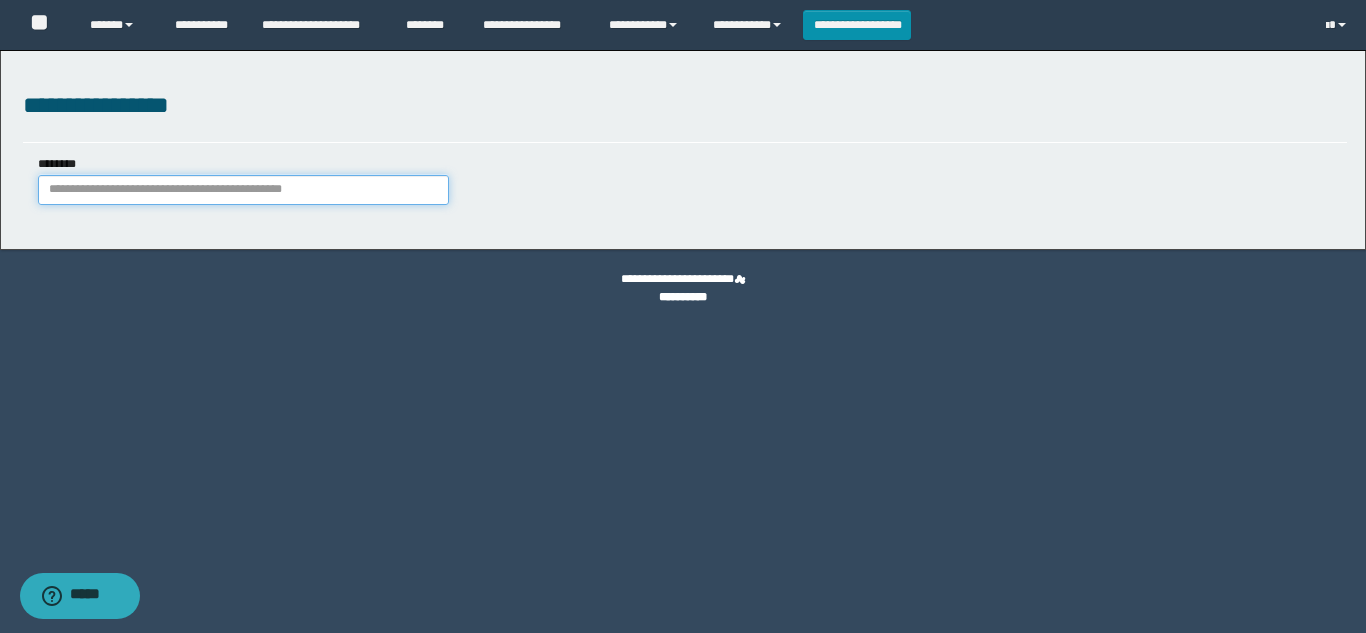 click on "********" at bounding box center [243, 190] 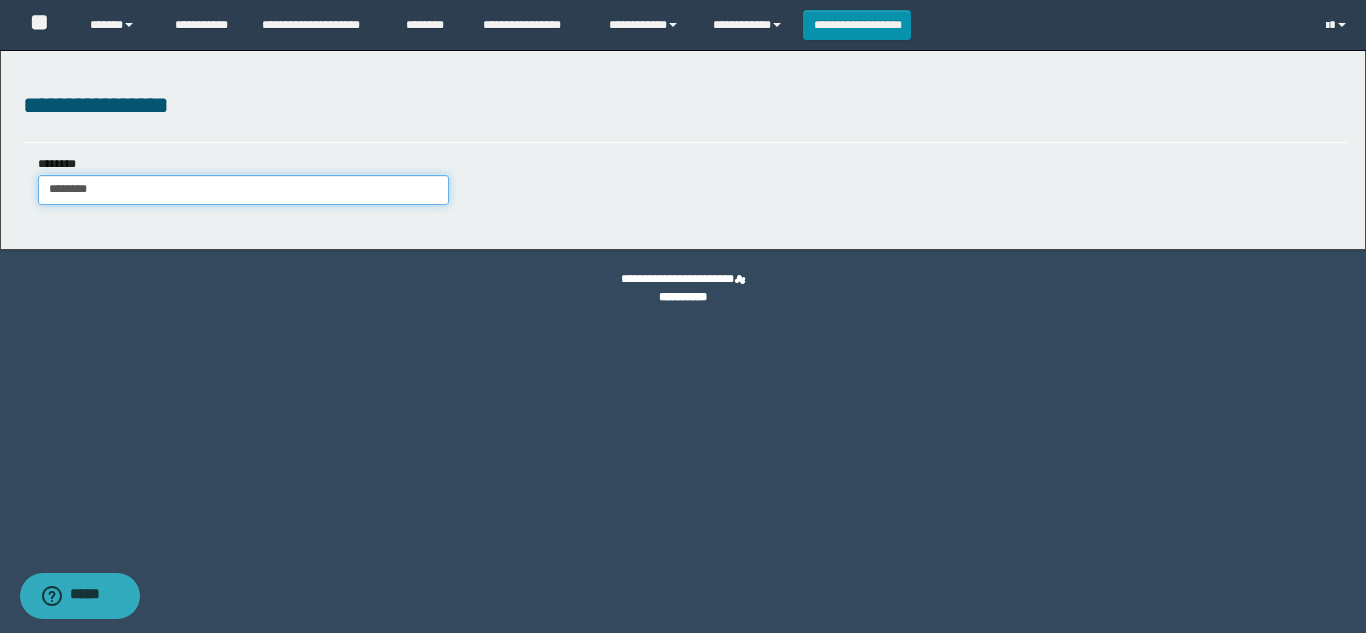 type on "********" 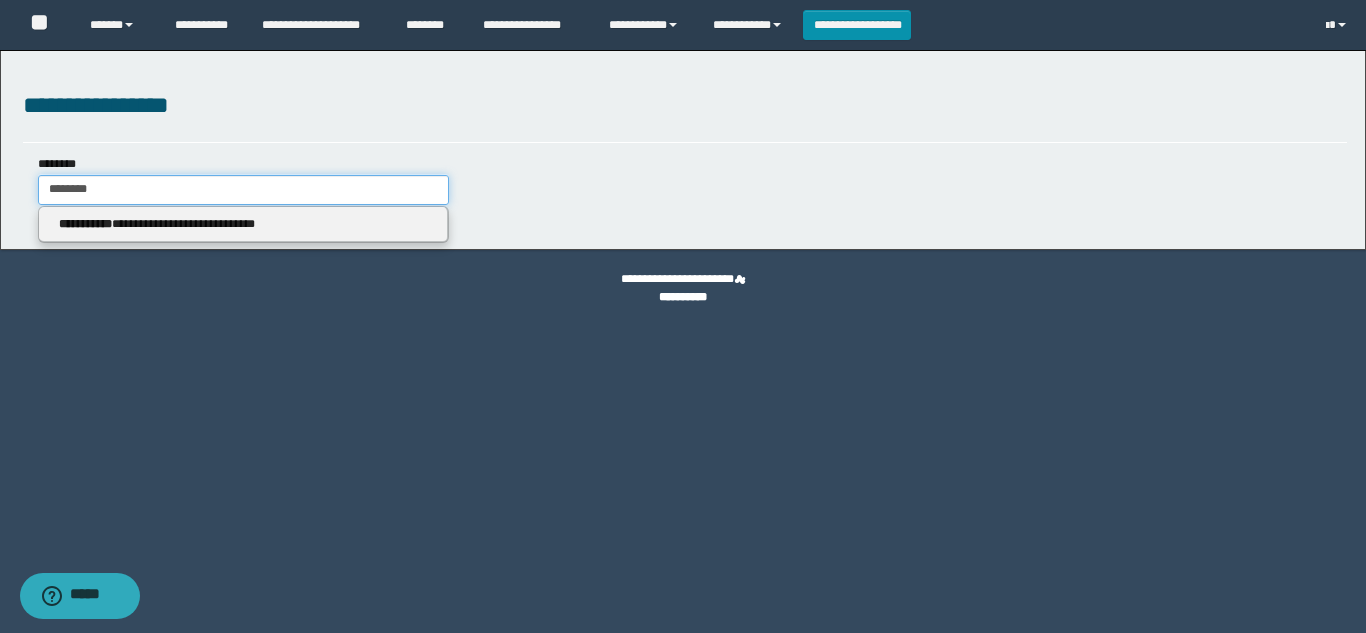 type 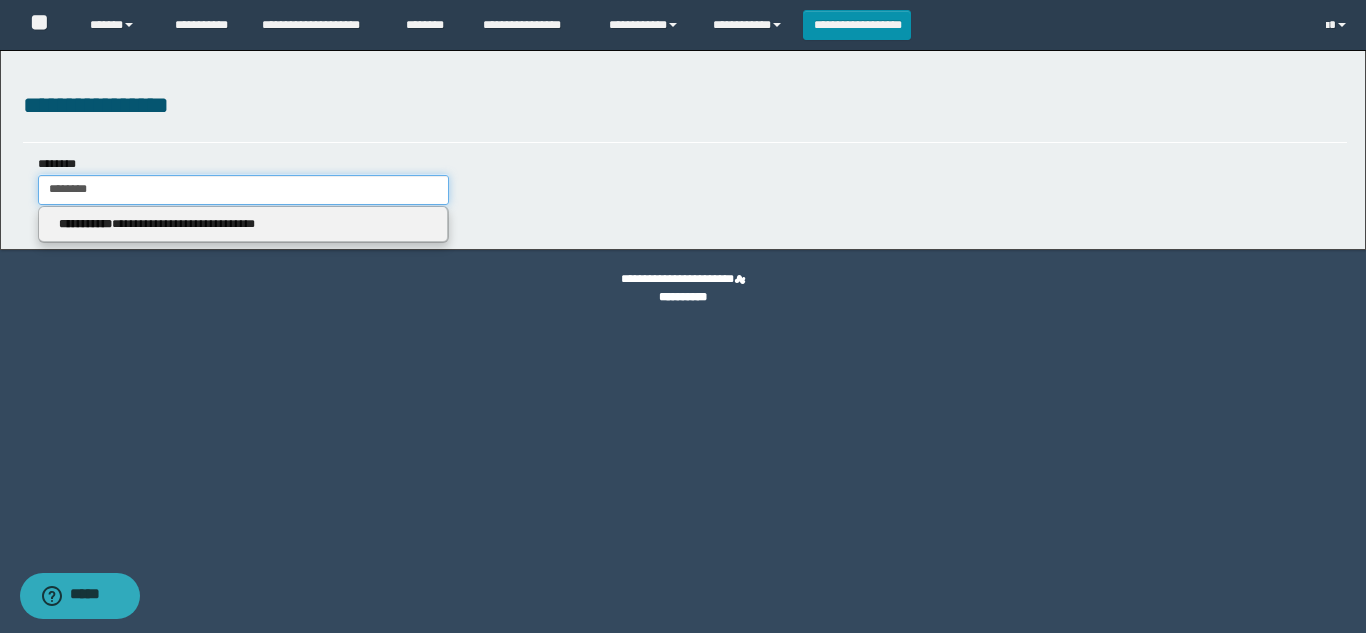 type on "**********" 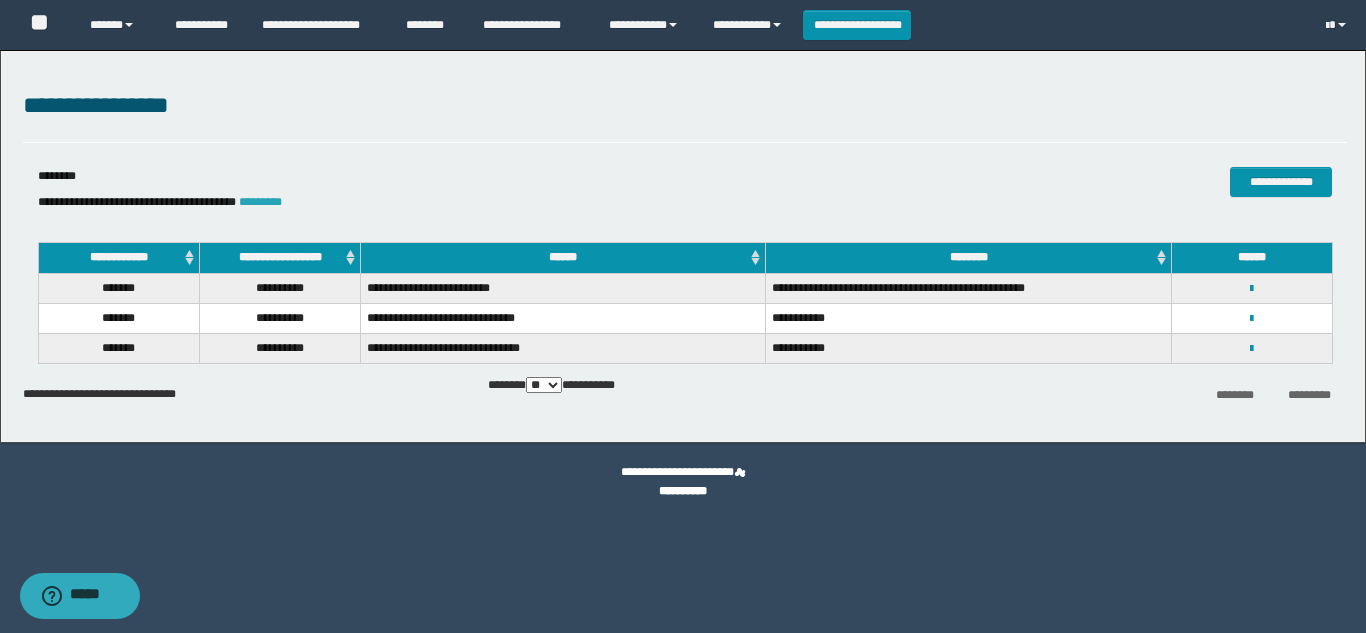 click on "*********" at bounding box center (260, 202) 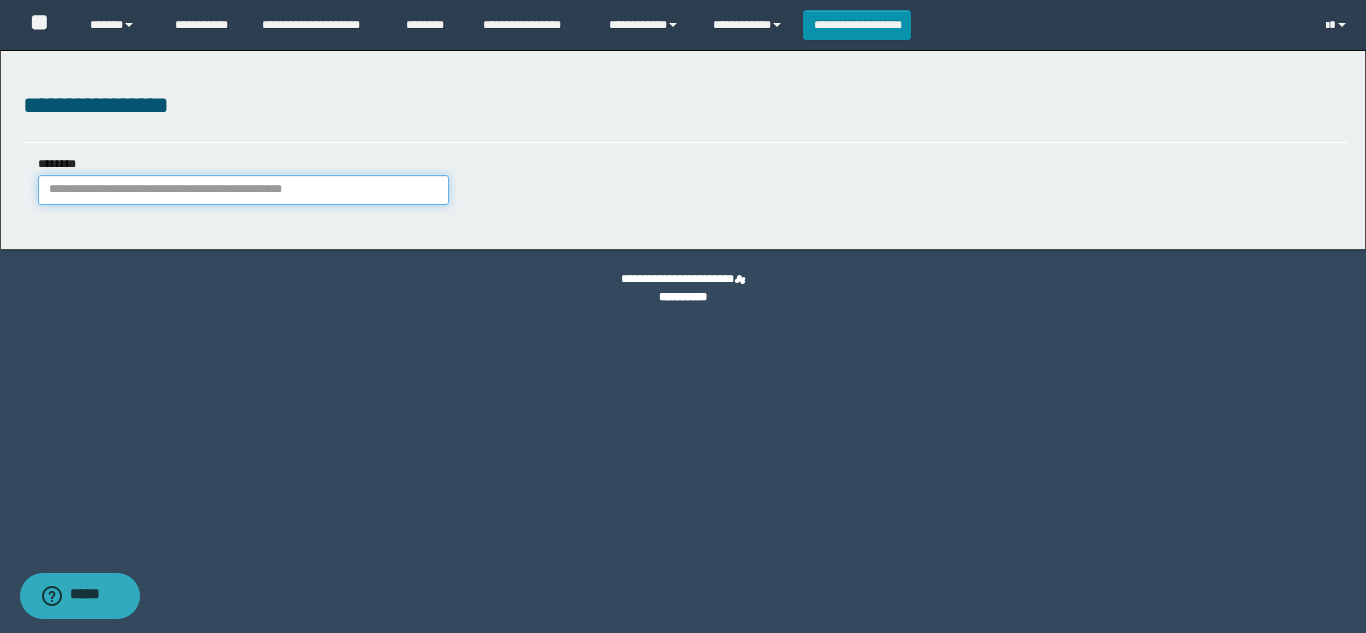 click on "********" at bounding box center [243, 190] 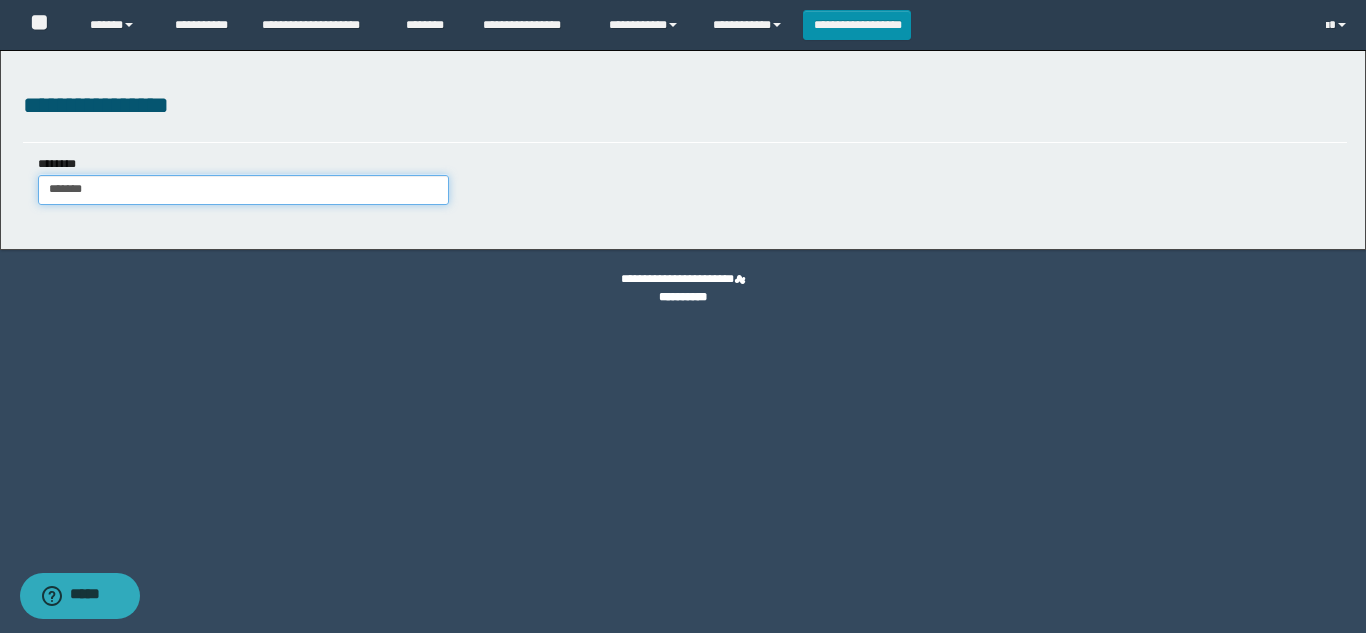 type on "*******" 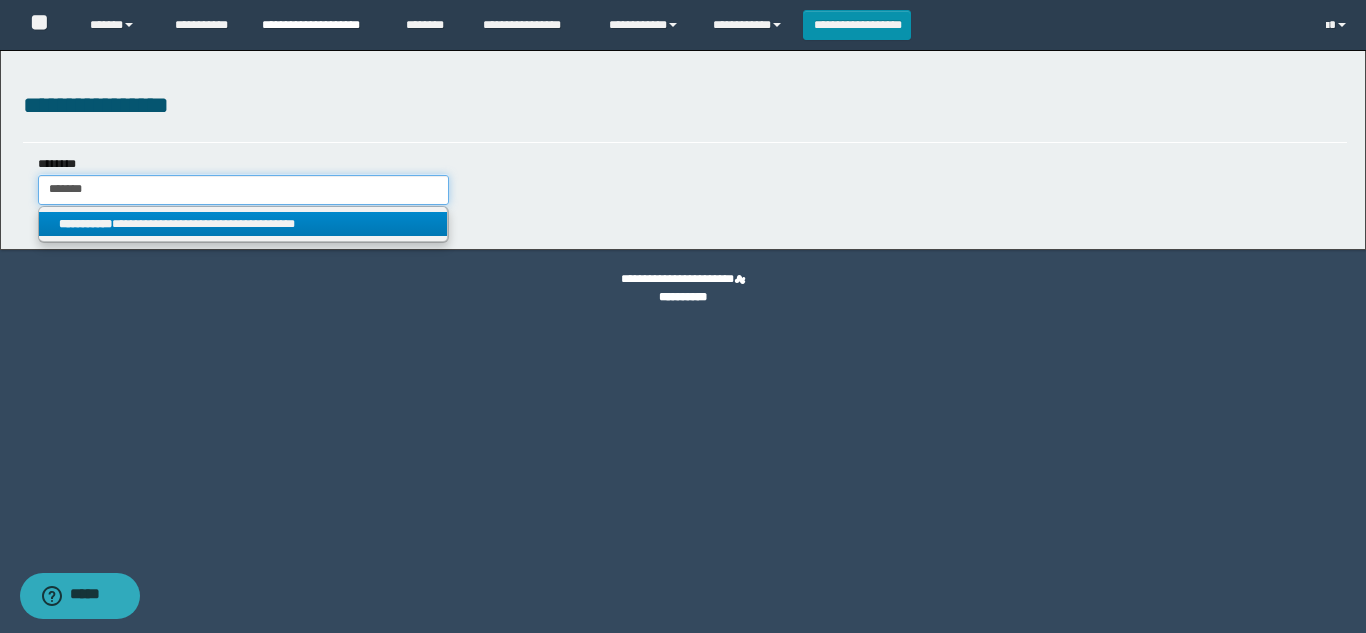 type on "*******" 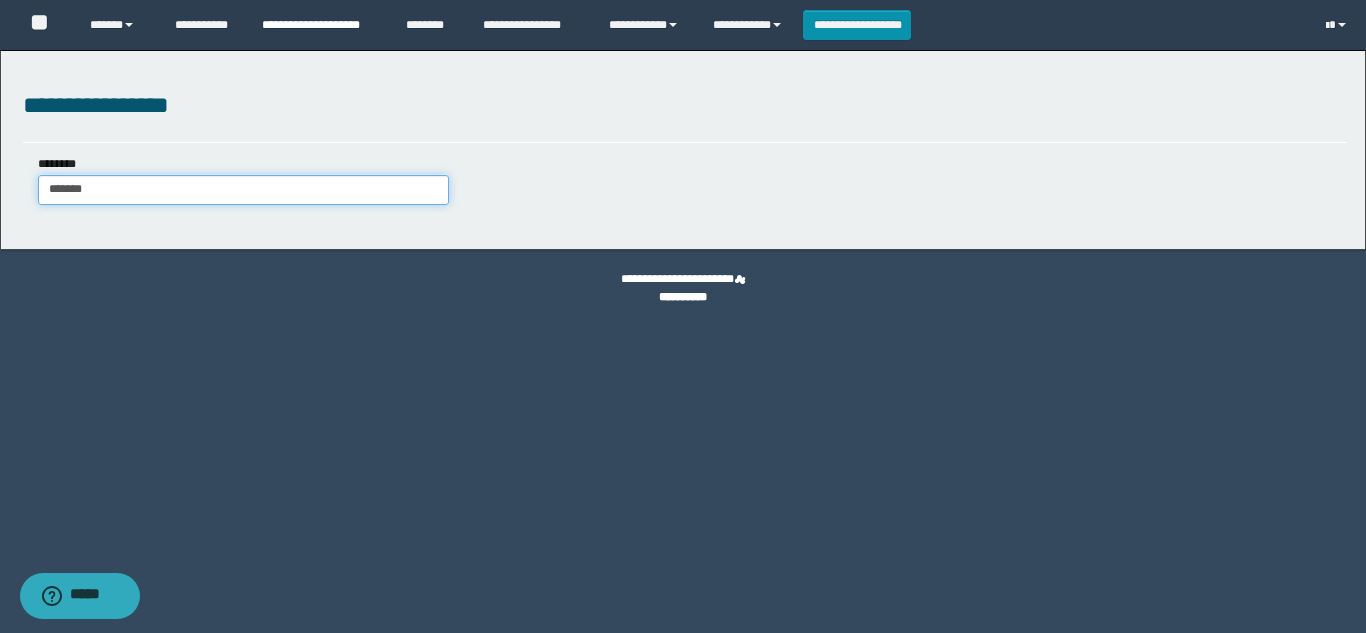 type on "*******" 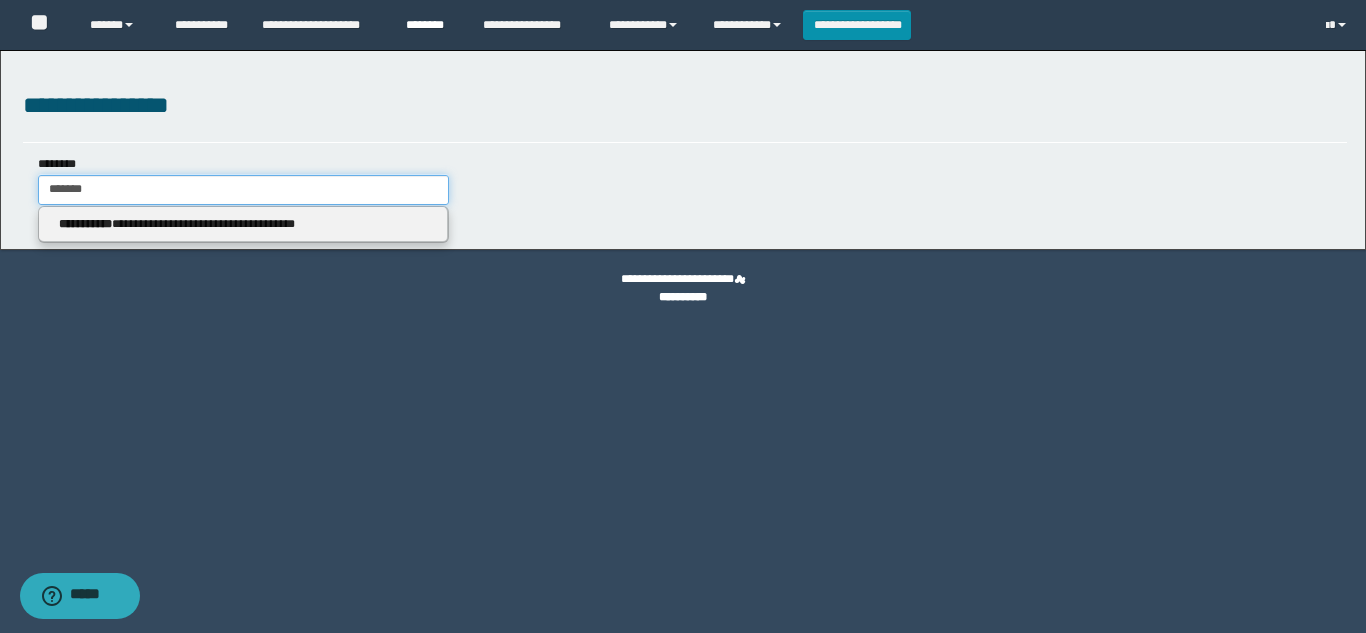 type on "*******" 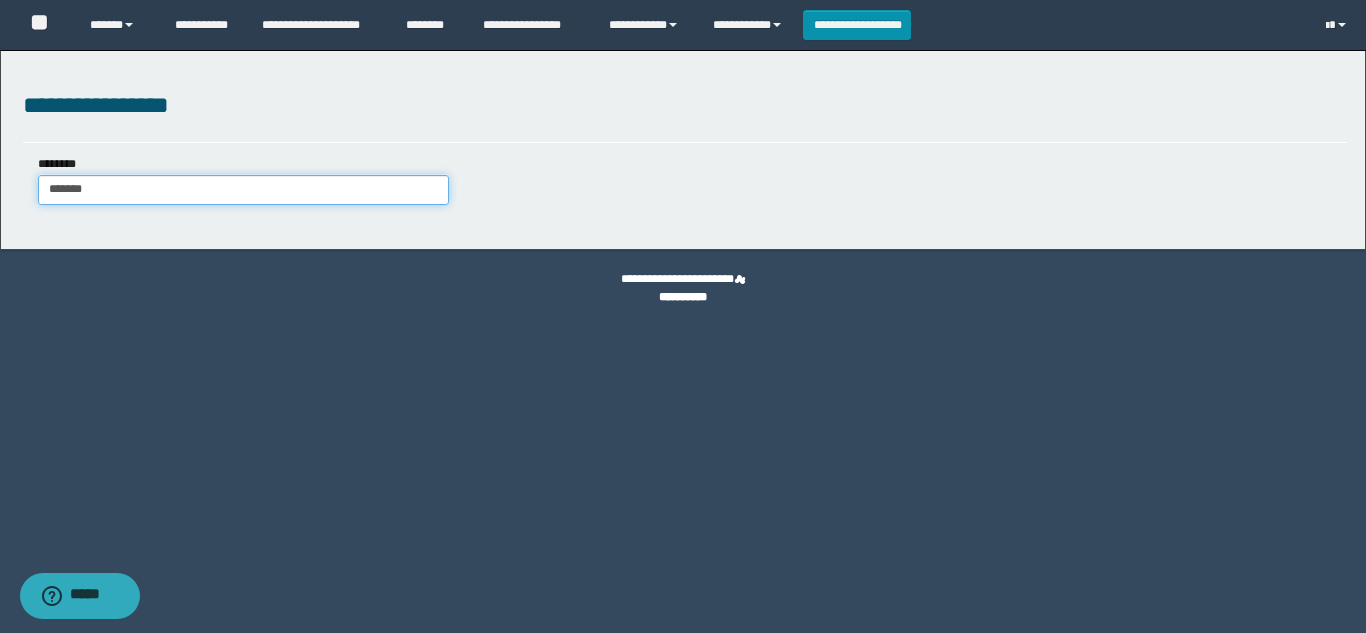 type on "*******" 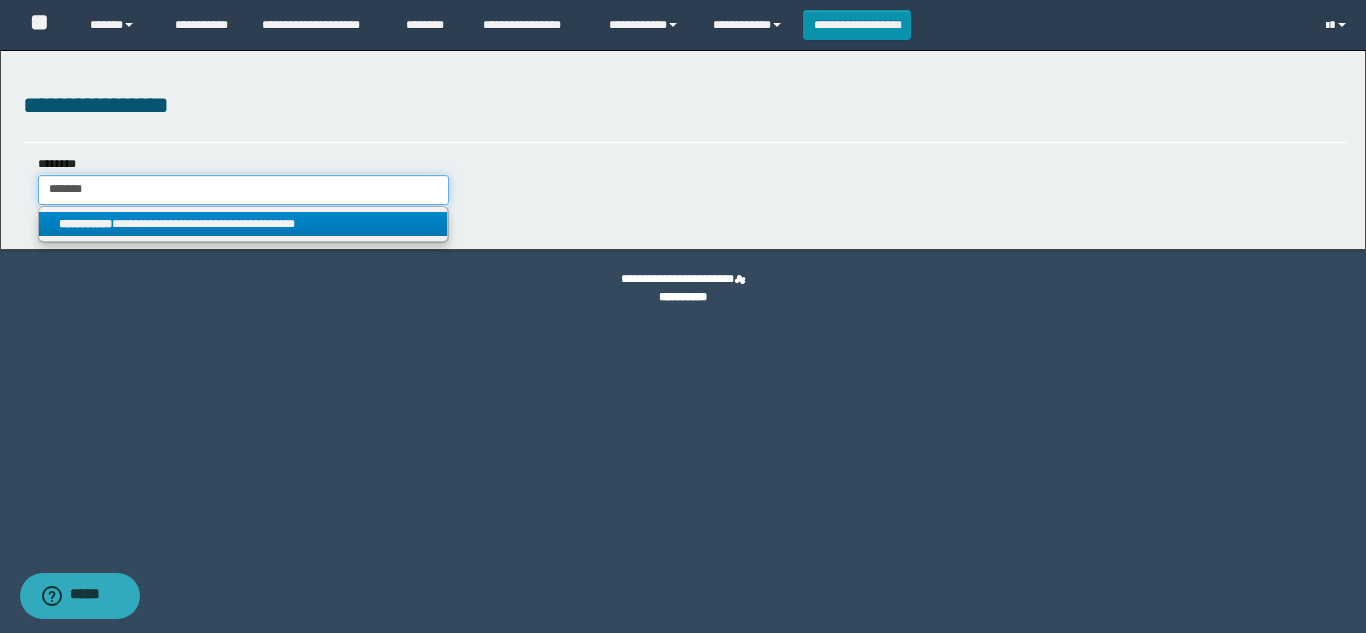 drag, startPoint x: 215, startPoint y: 200, endPoint x: 41, endPoint y: 137, distance: 185.05405 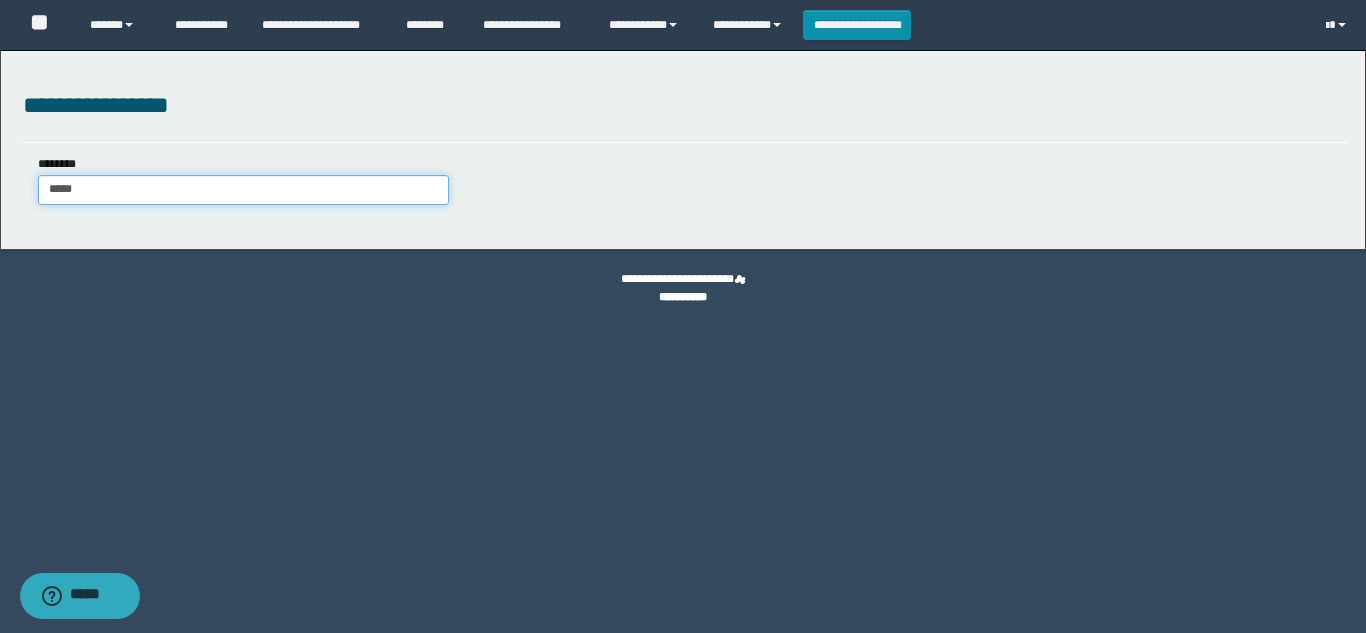 type on "******" 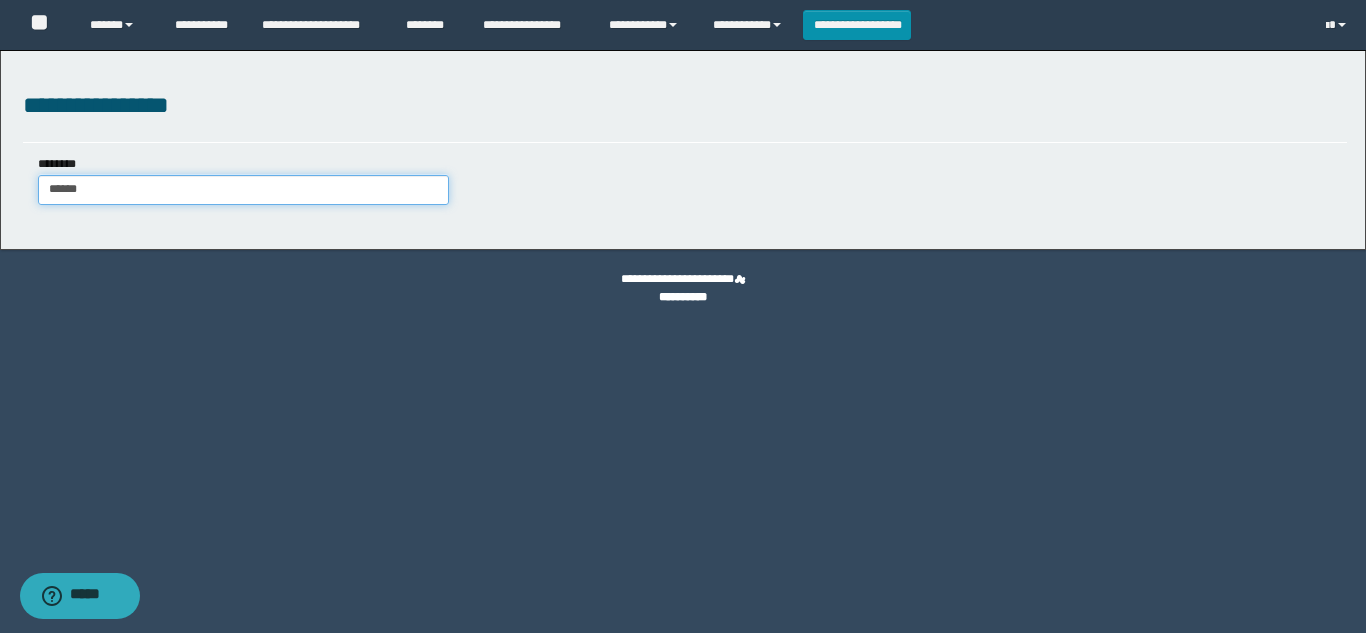 type on "******" 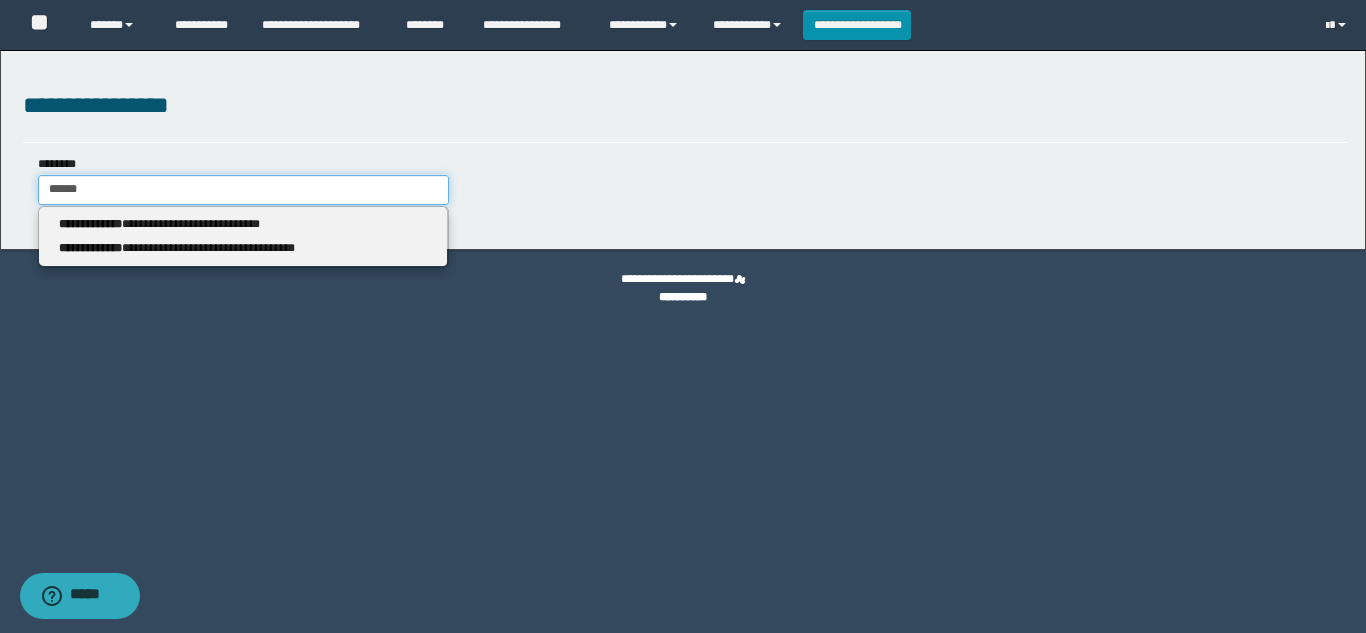 type 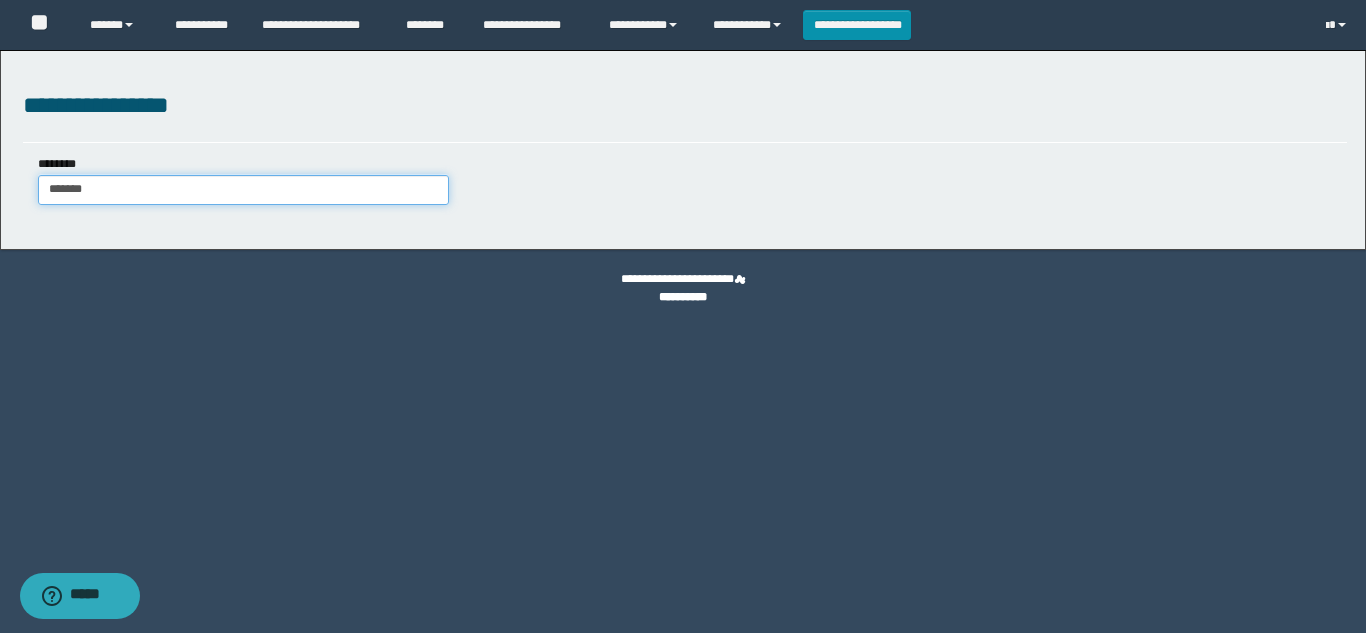 type on "******" 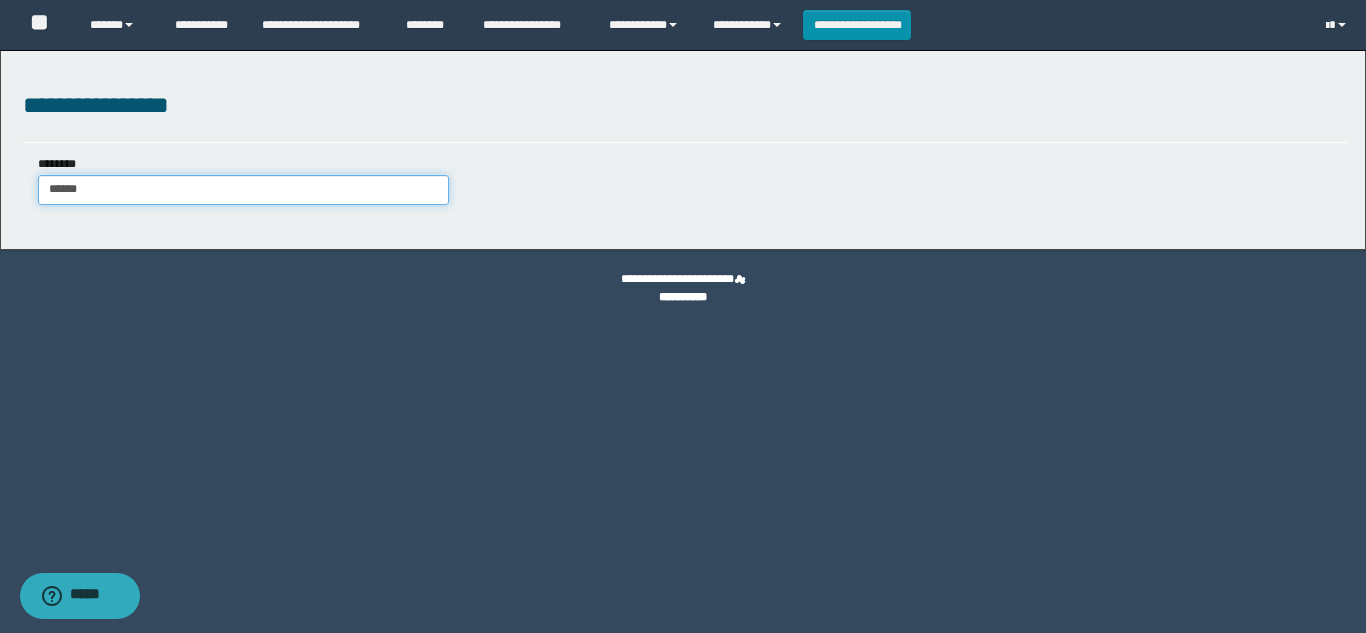 type on "******" 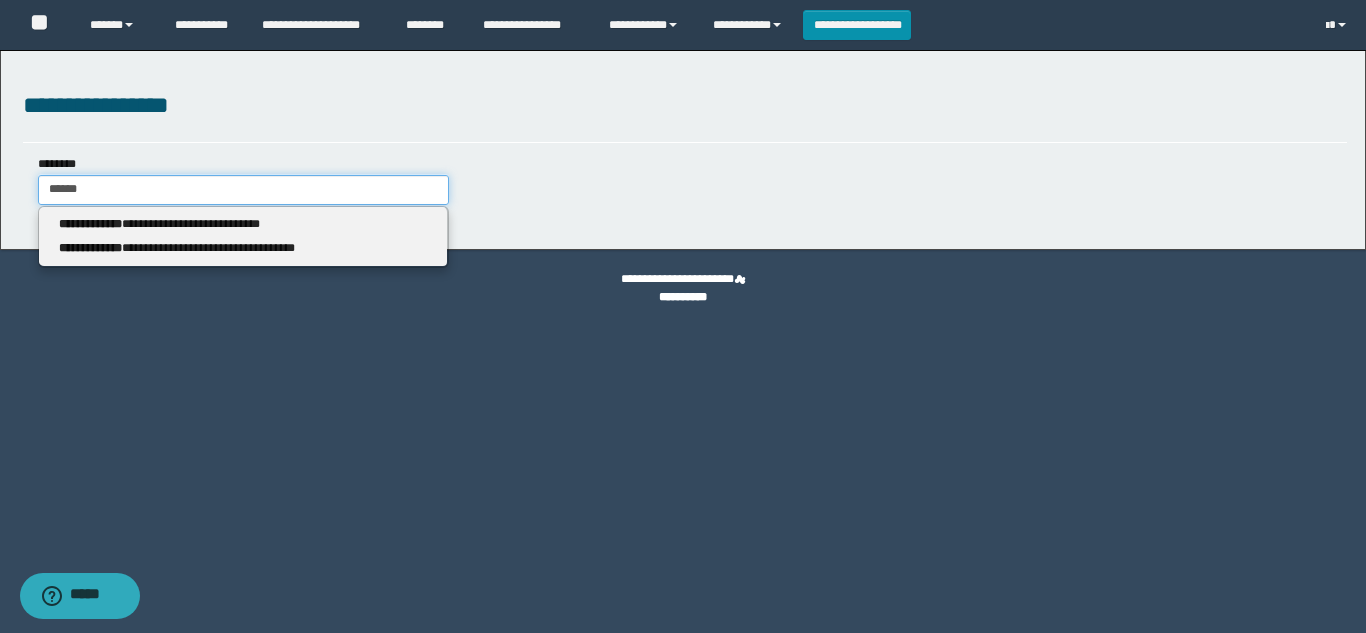 type 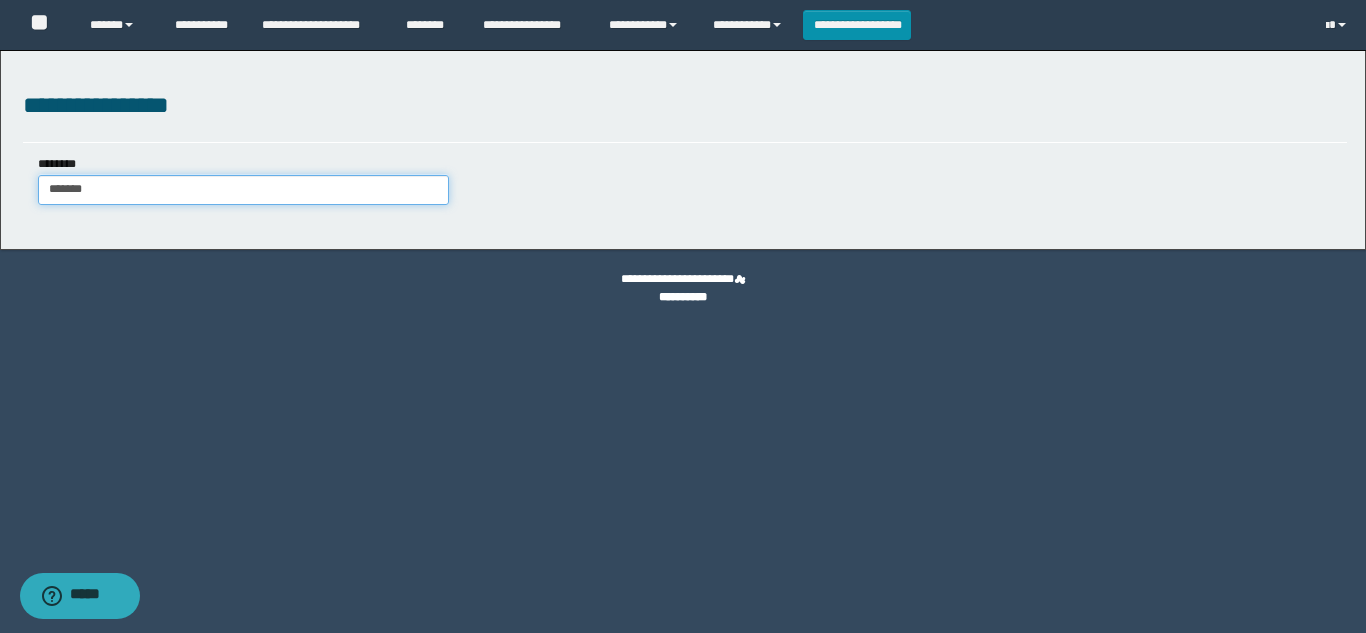 type on "******" 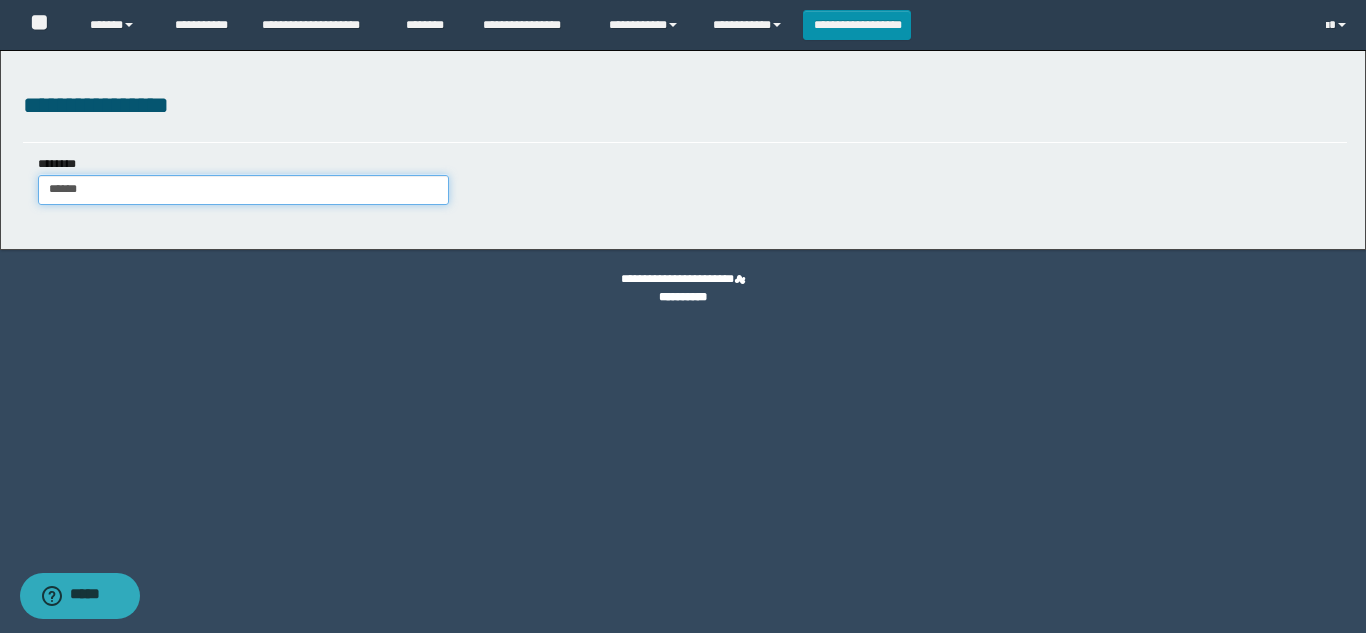 type on "******" 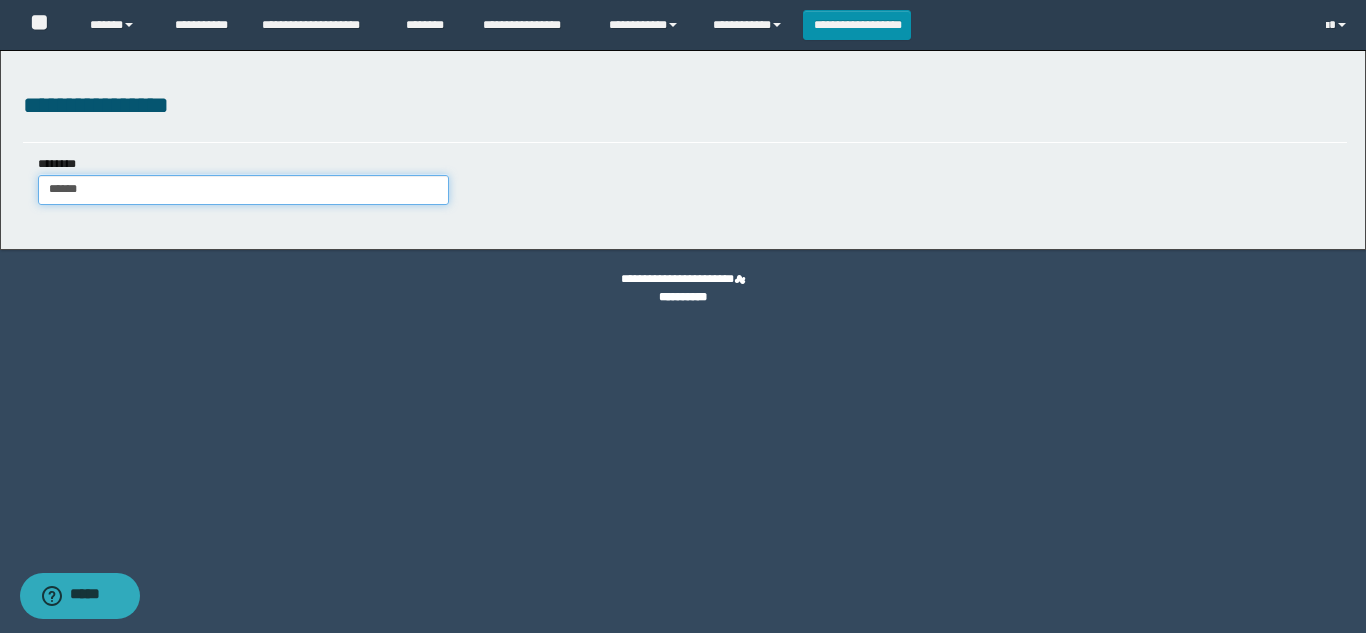 type 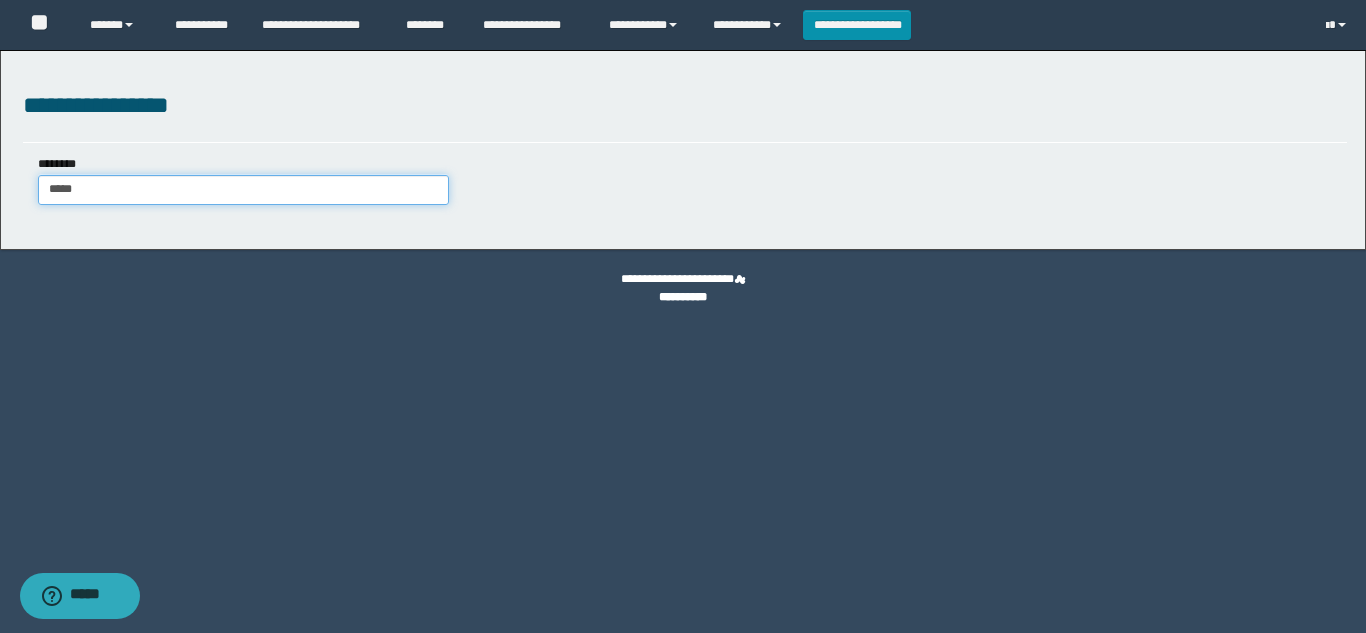 type on "****" 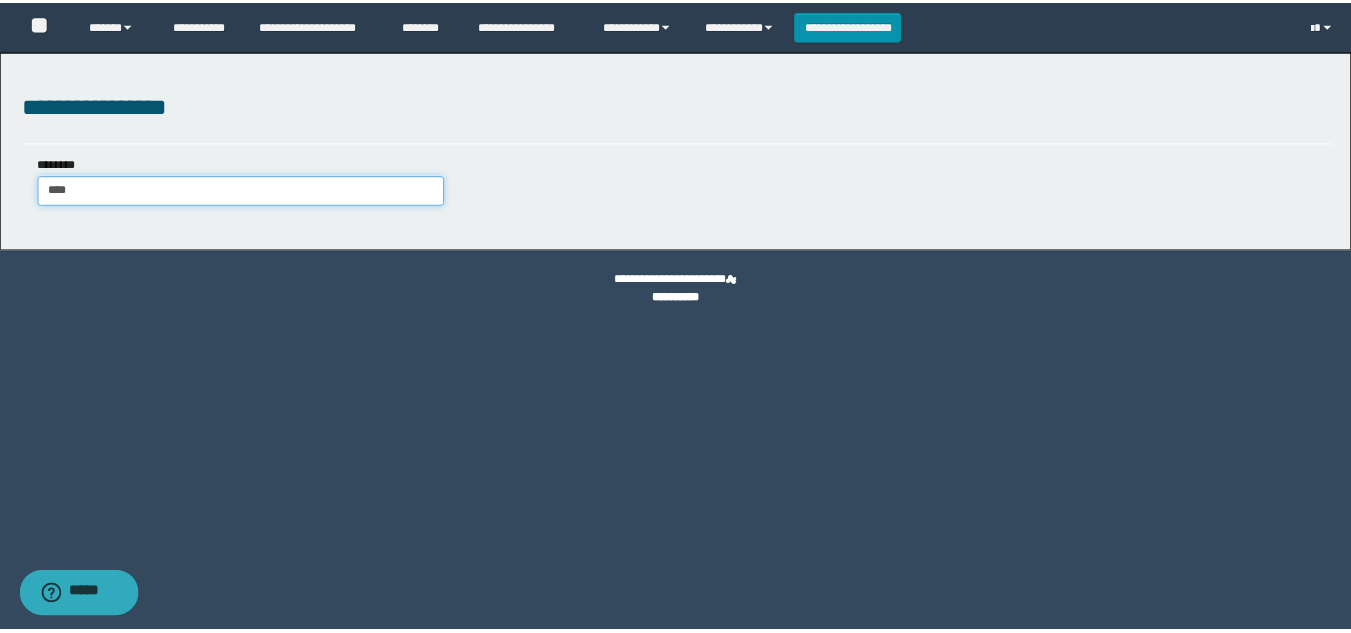 type on "****" 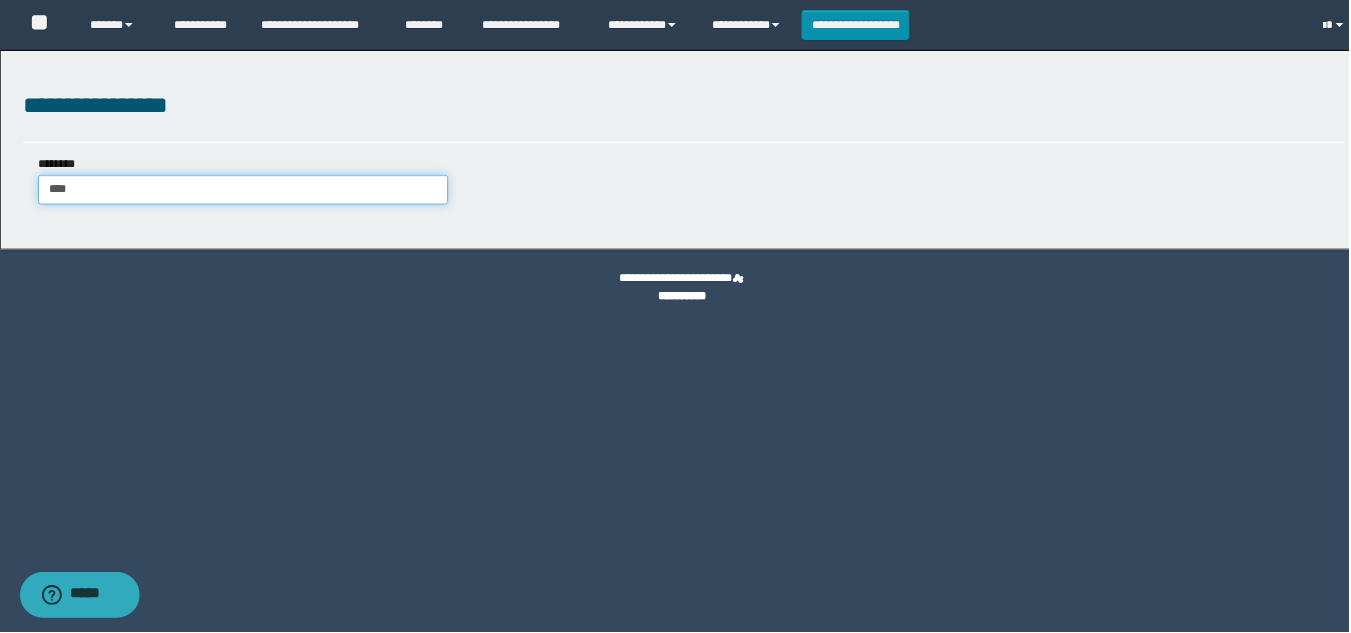 type 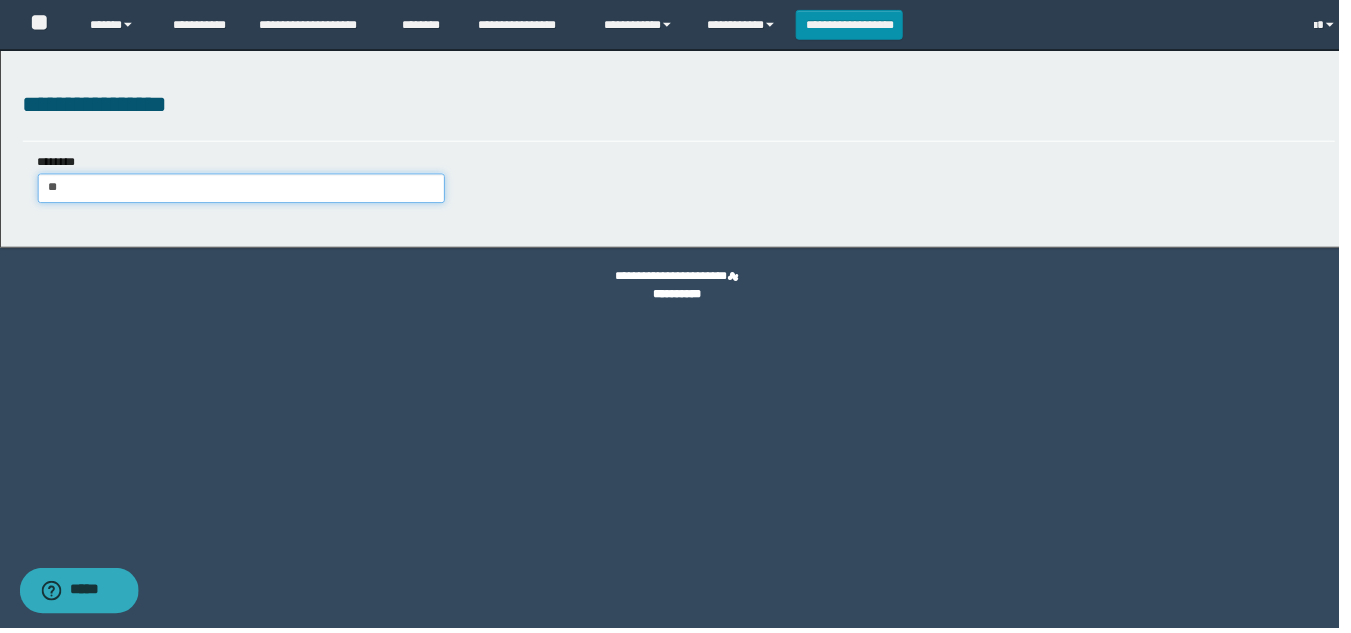 type on "*" 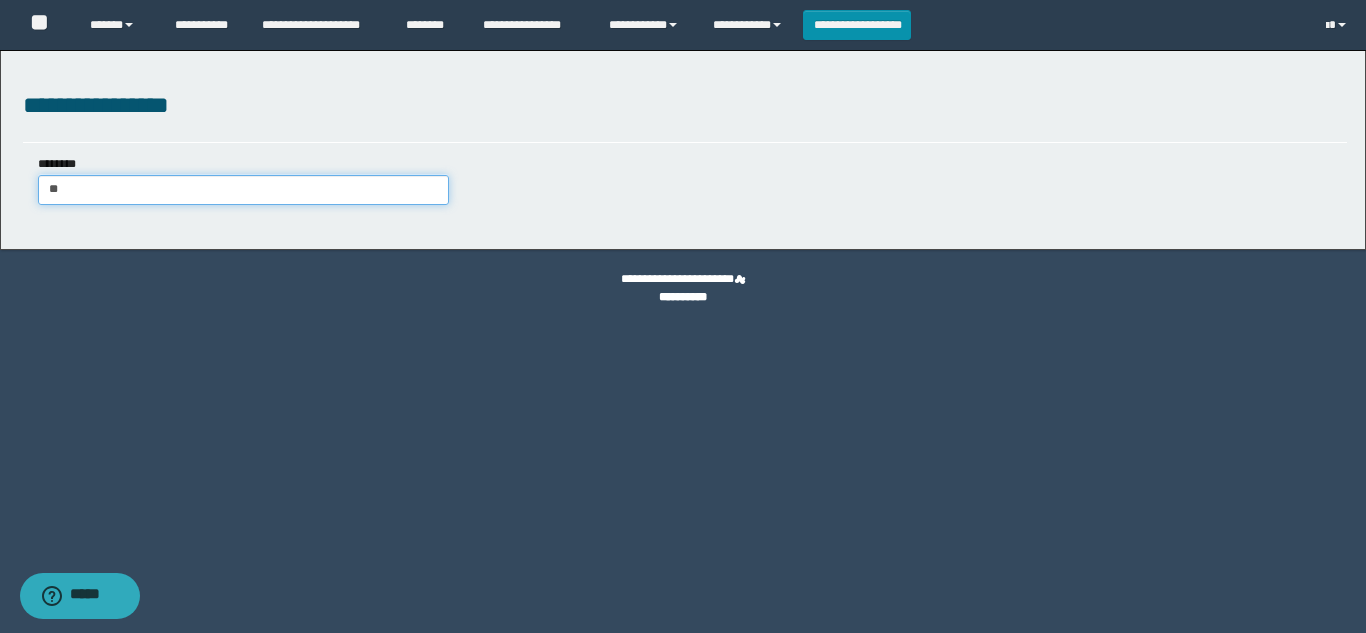 type on "***" 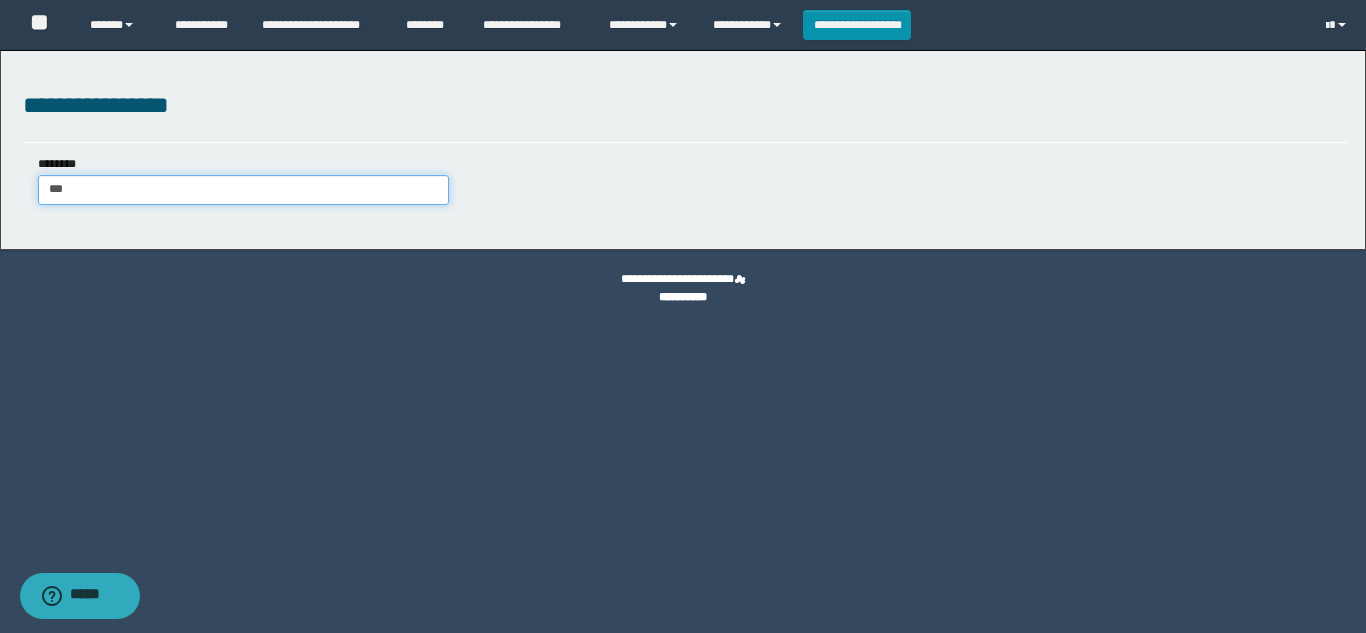 type on "***" 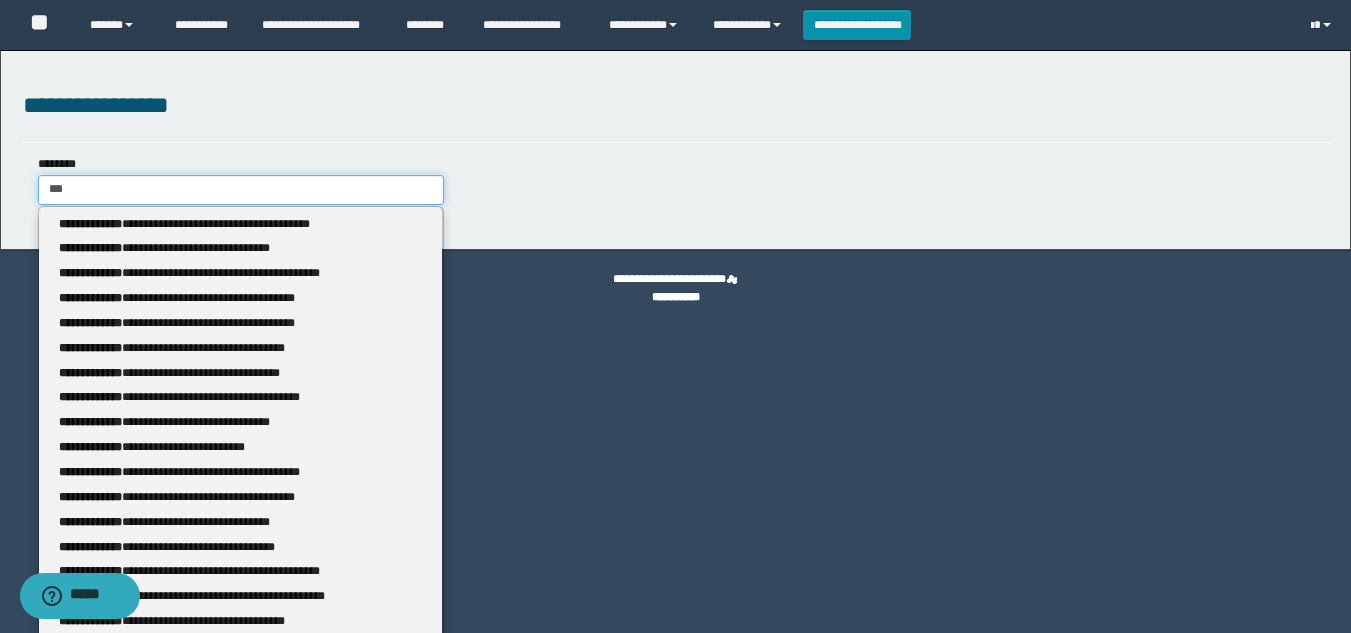 type 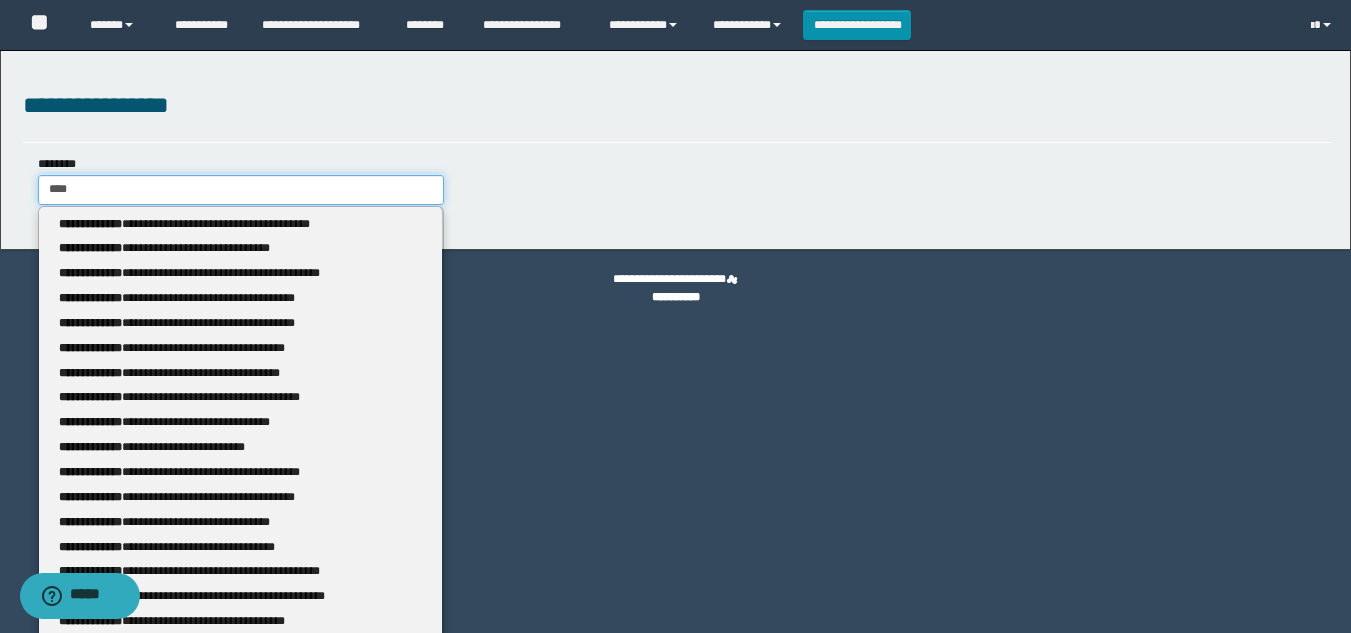type on "****" 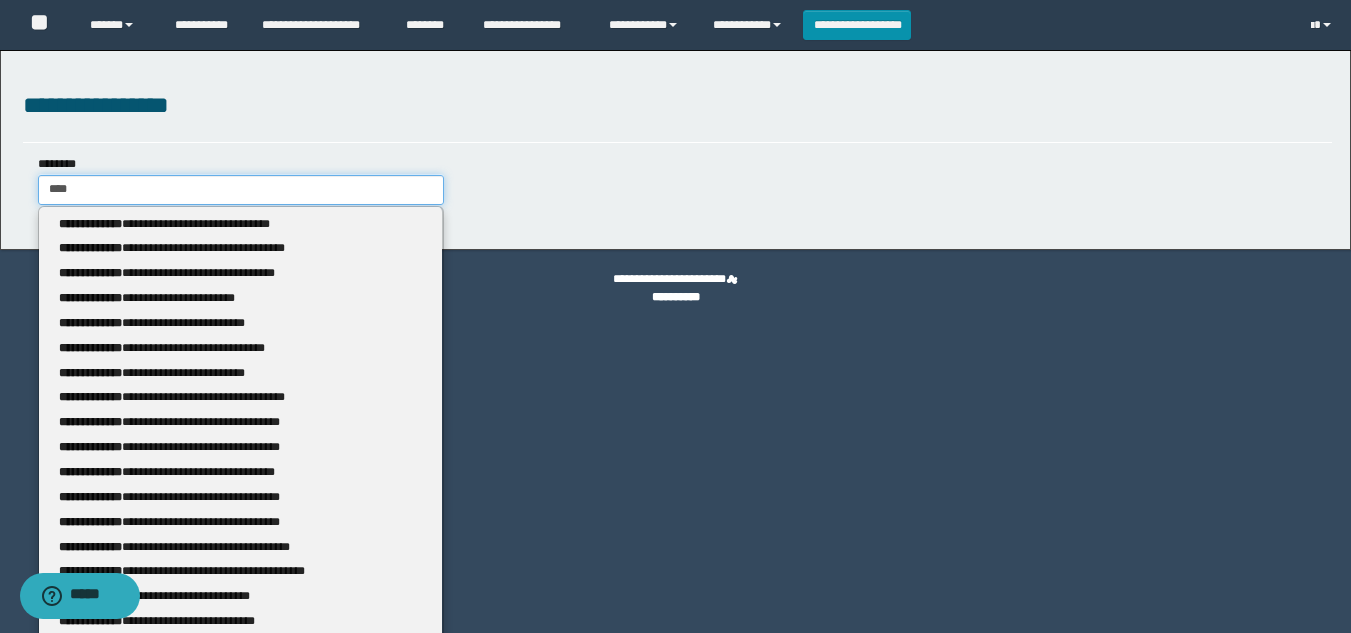type 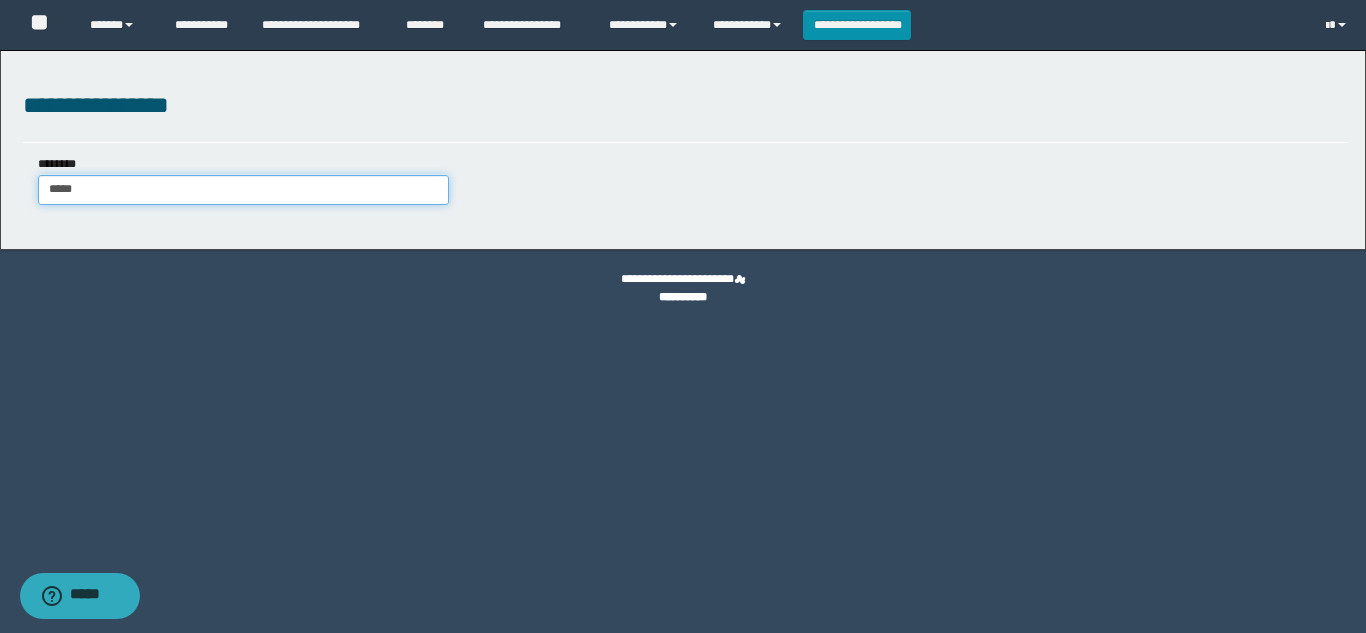 type on "*****" 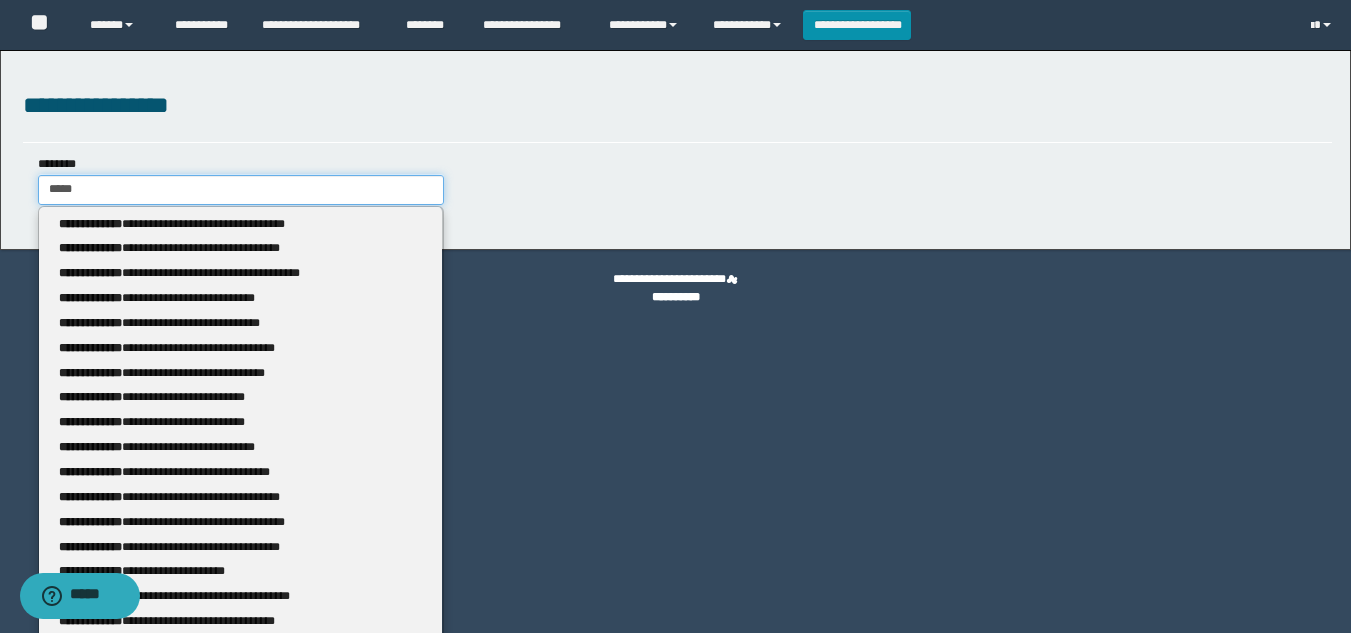 type 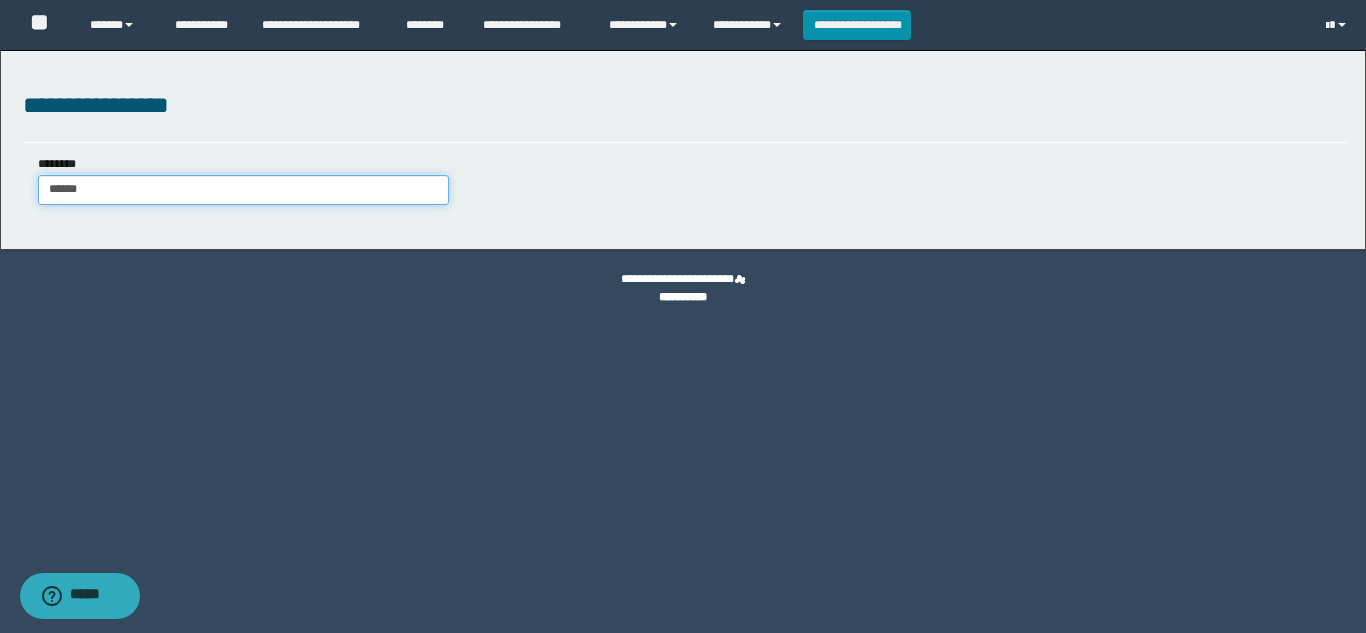 type on "*******" 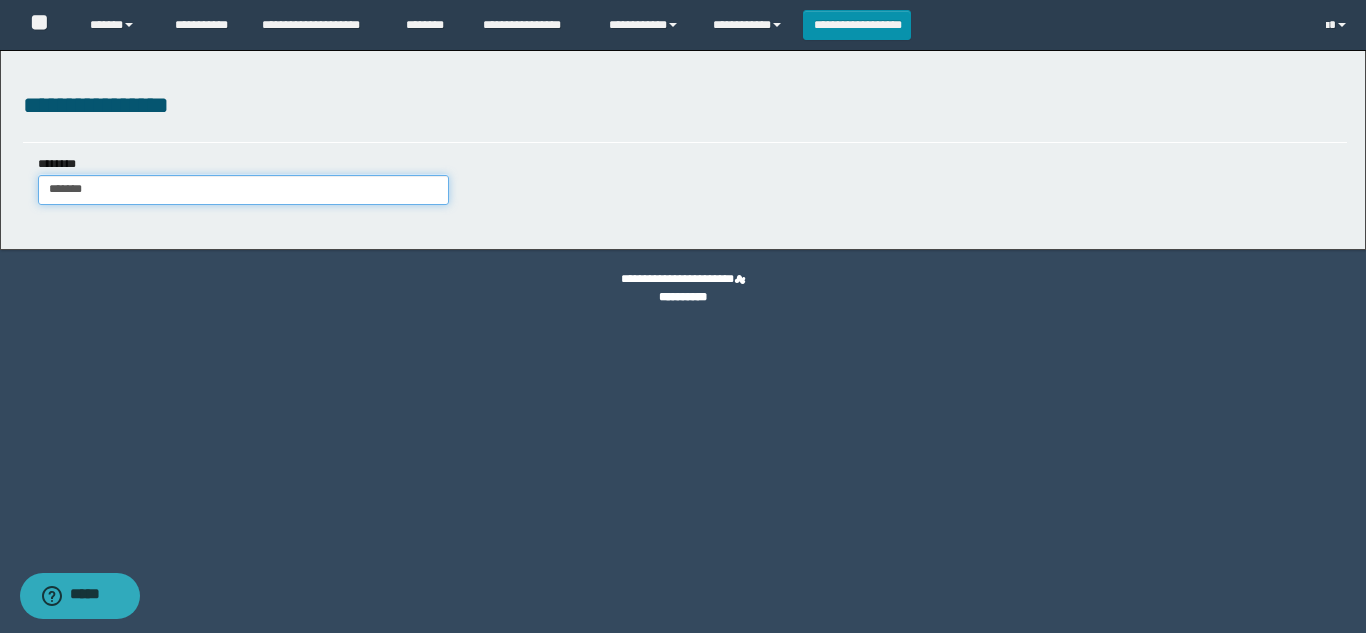 type on "*******" 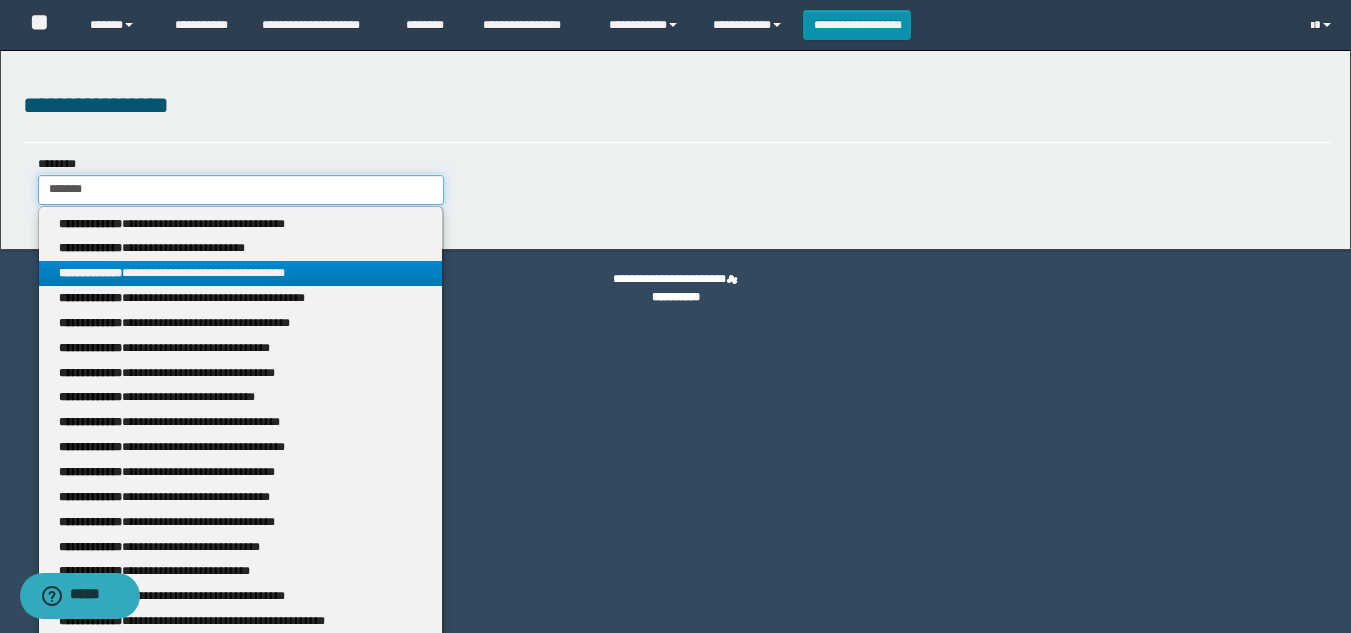 type on "*******" 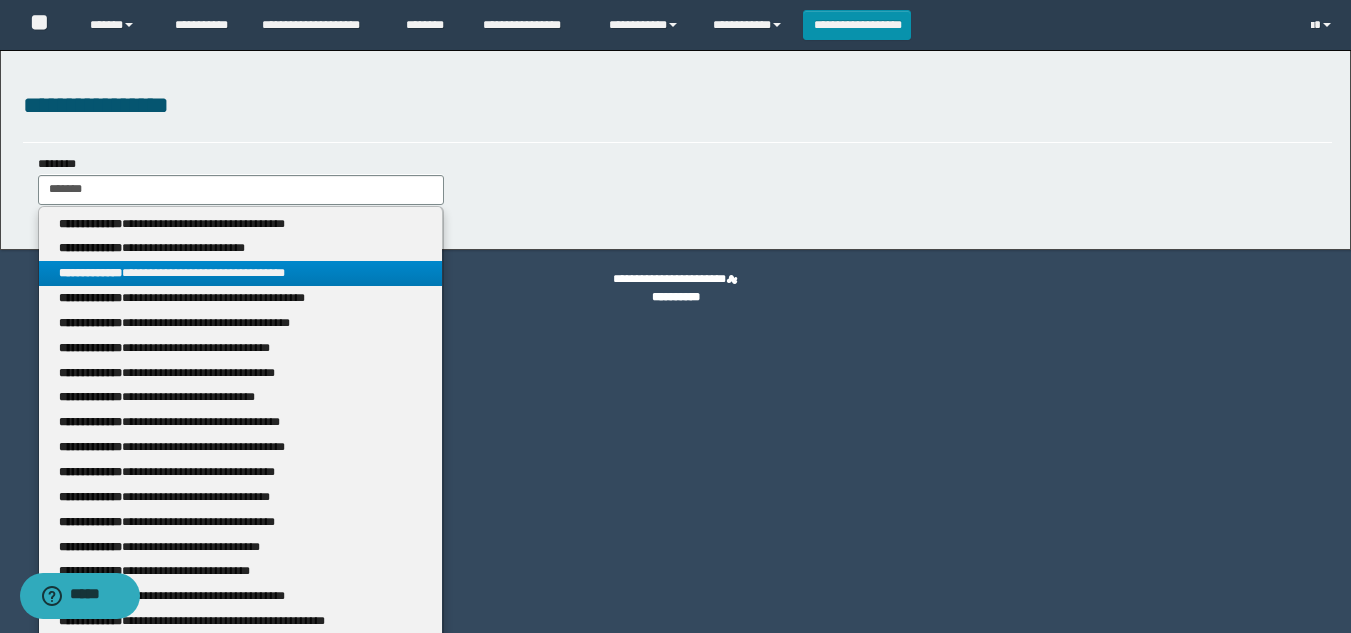 click on "**********" at bounding box center [240, 273] 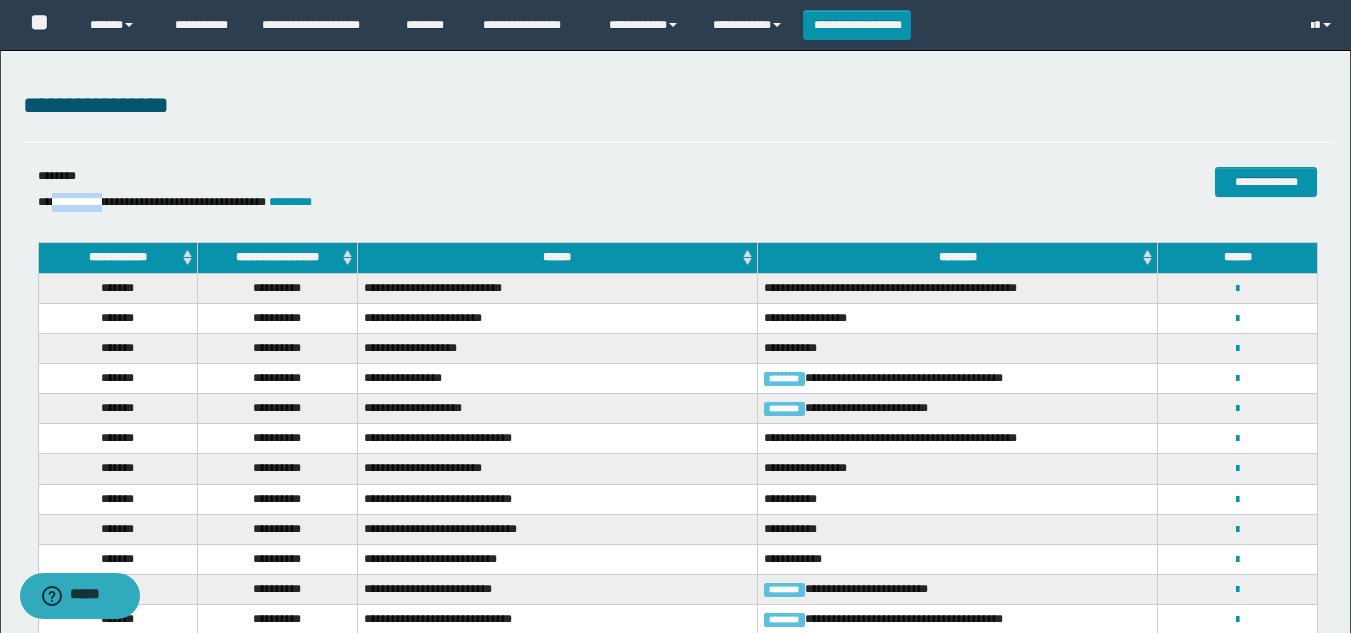 drag, startPoint x: 115, startPoint y: 198, endPoint x: 235, endPoint y: 229, distance: 123.9395 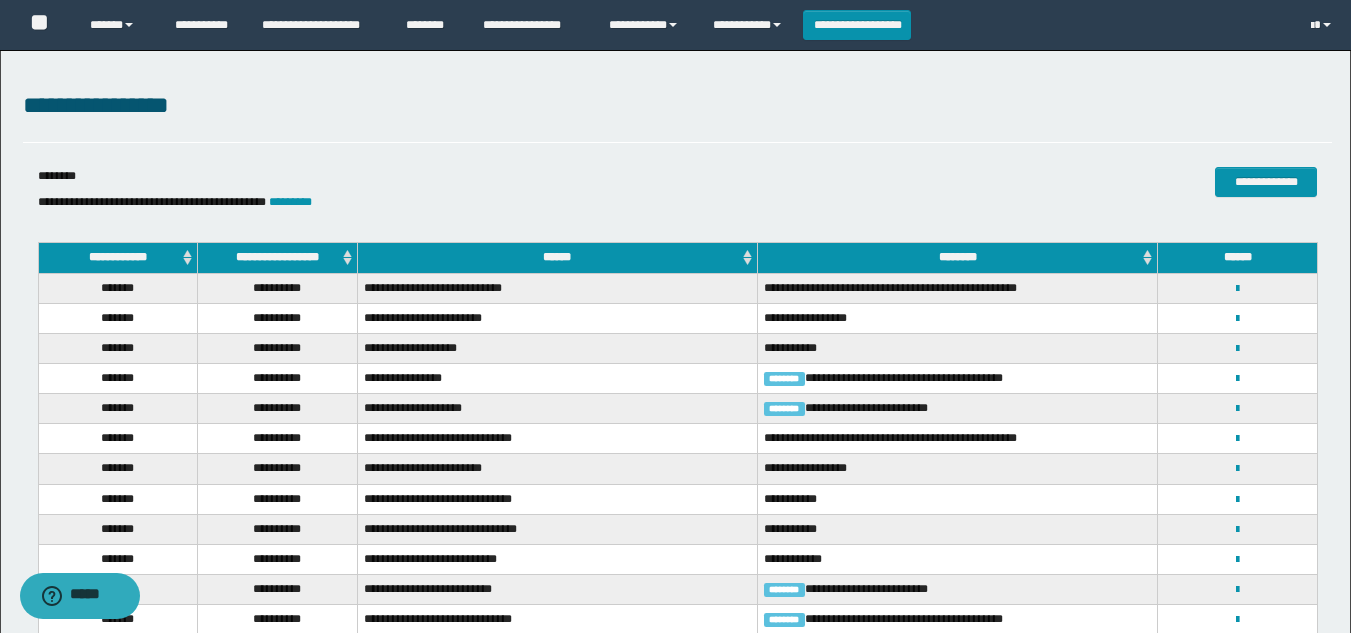 click on "**********" at bounding box center [459, 202] 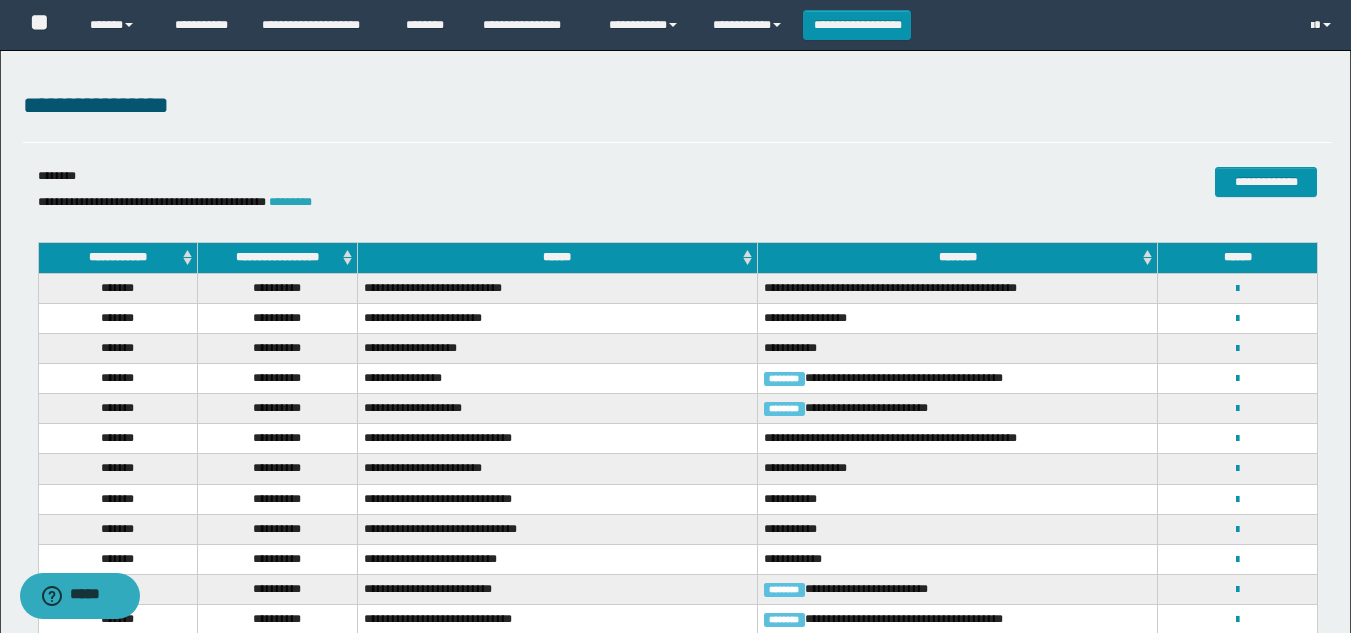 click on "*********" at bounding box center [290, 202] 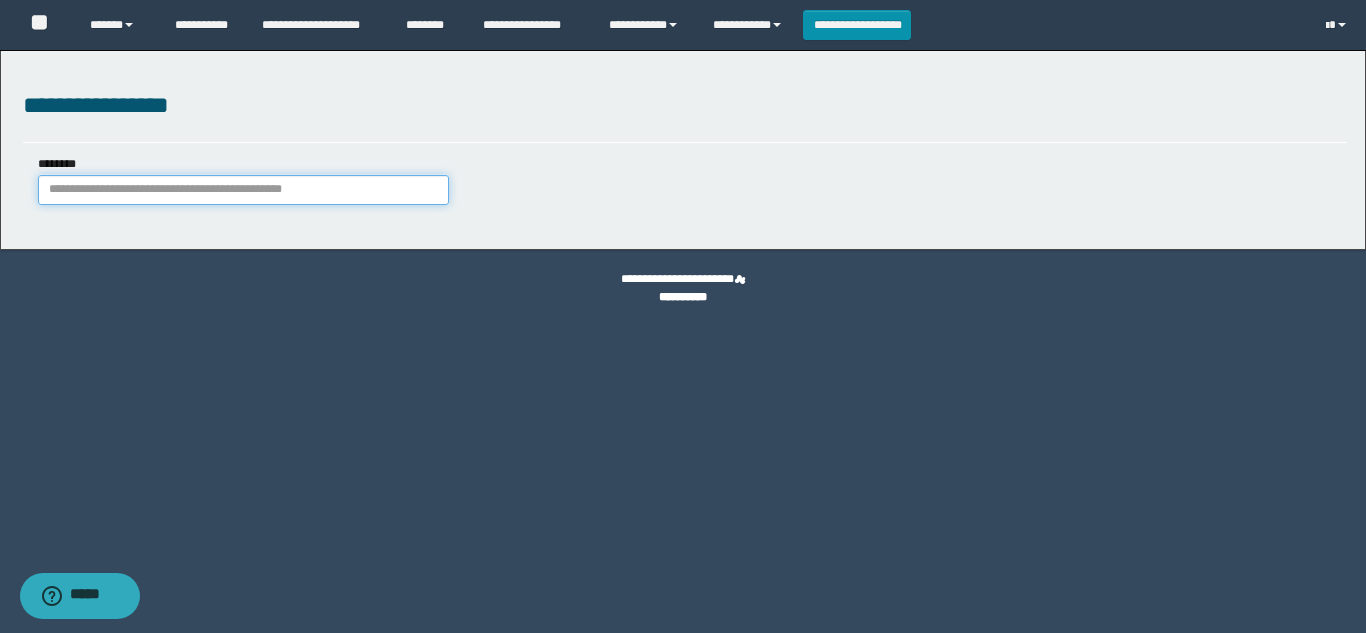 click on "********" at bounding box center [243, 190] 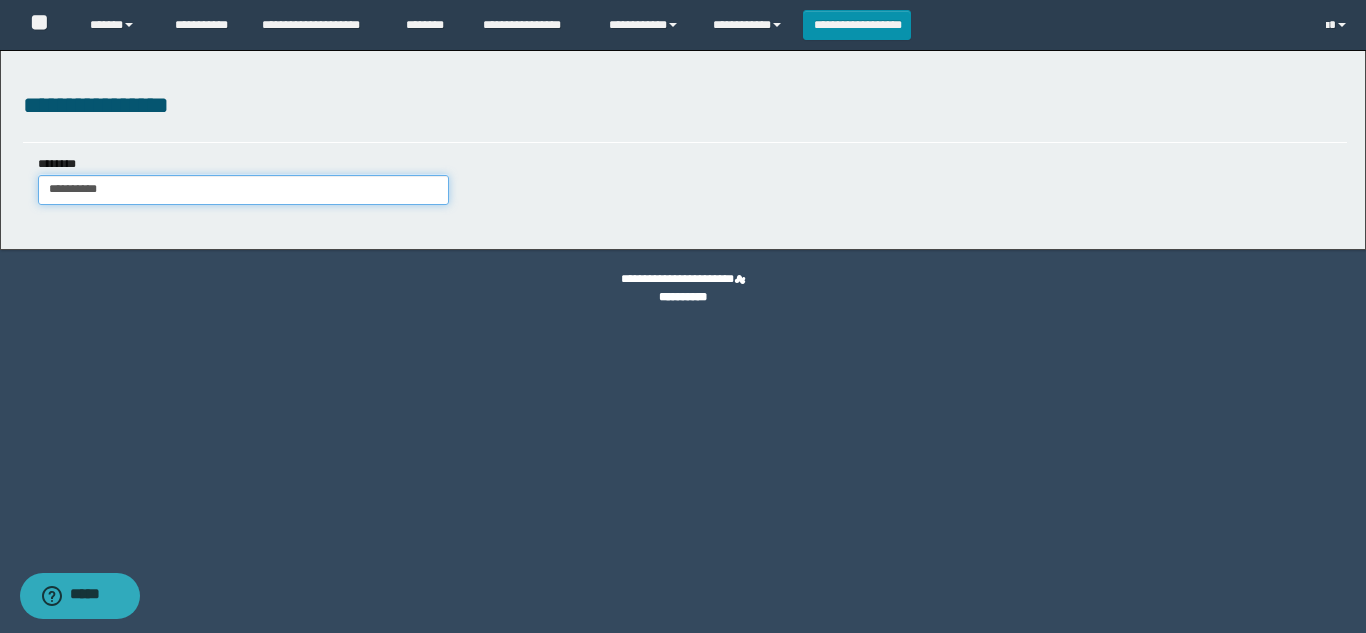 type on "**********" 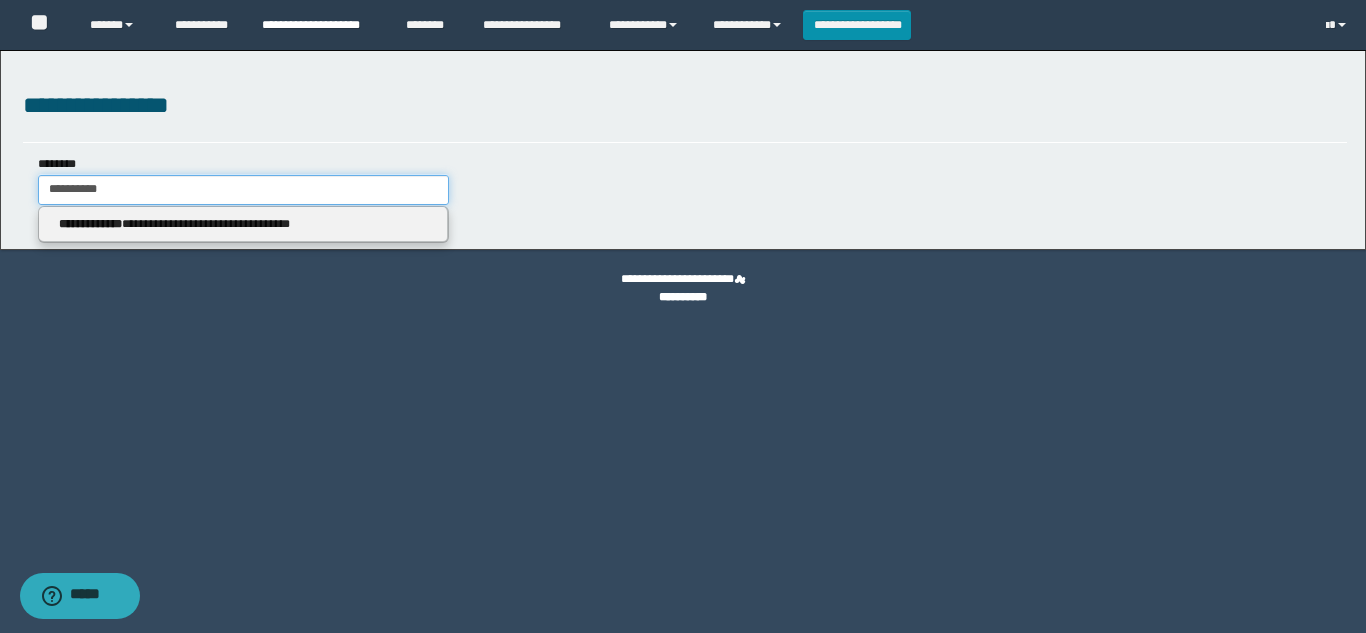 type on "**********" 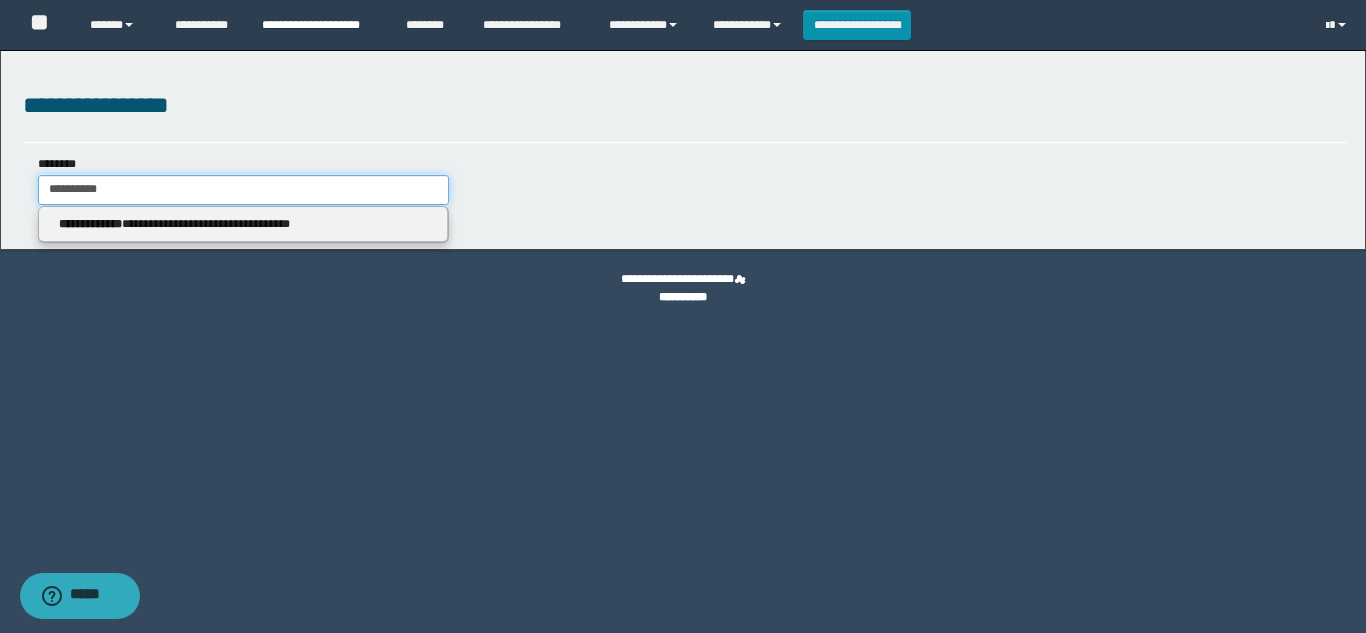 type on "**********" 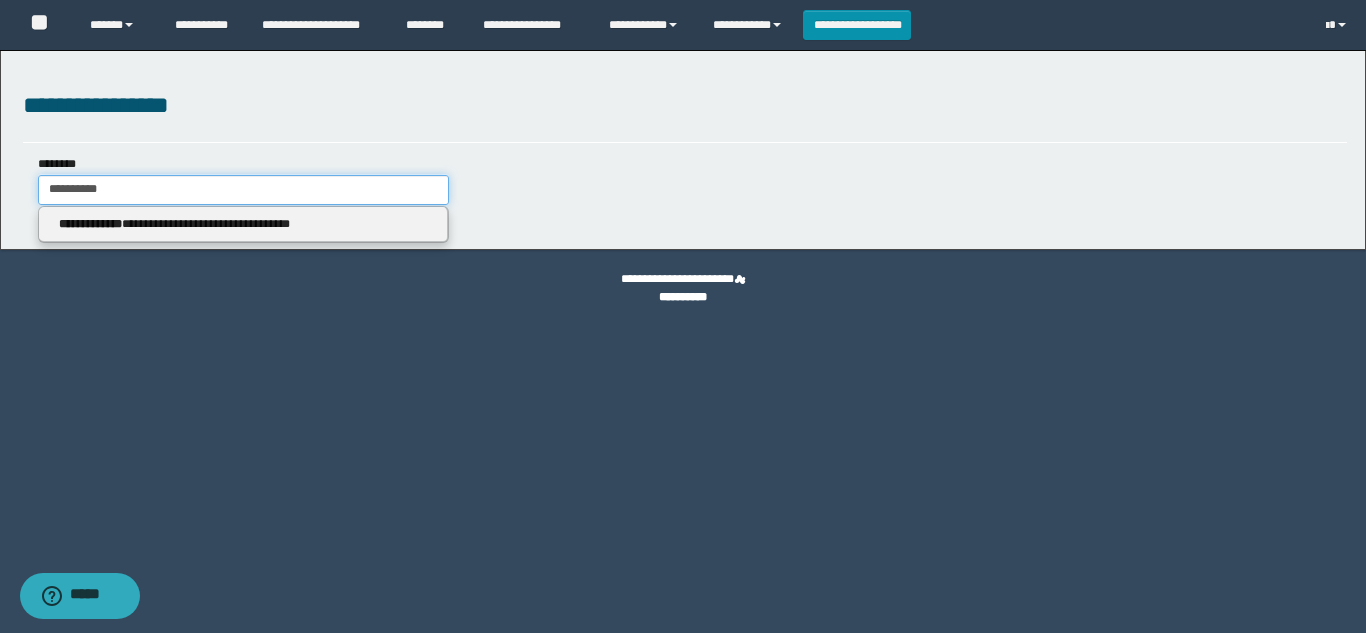 drag, startPoint x: 355, startPoint y: 188, endPoint x: 0, endPoint y: 140, distance: 358.23038 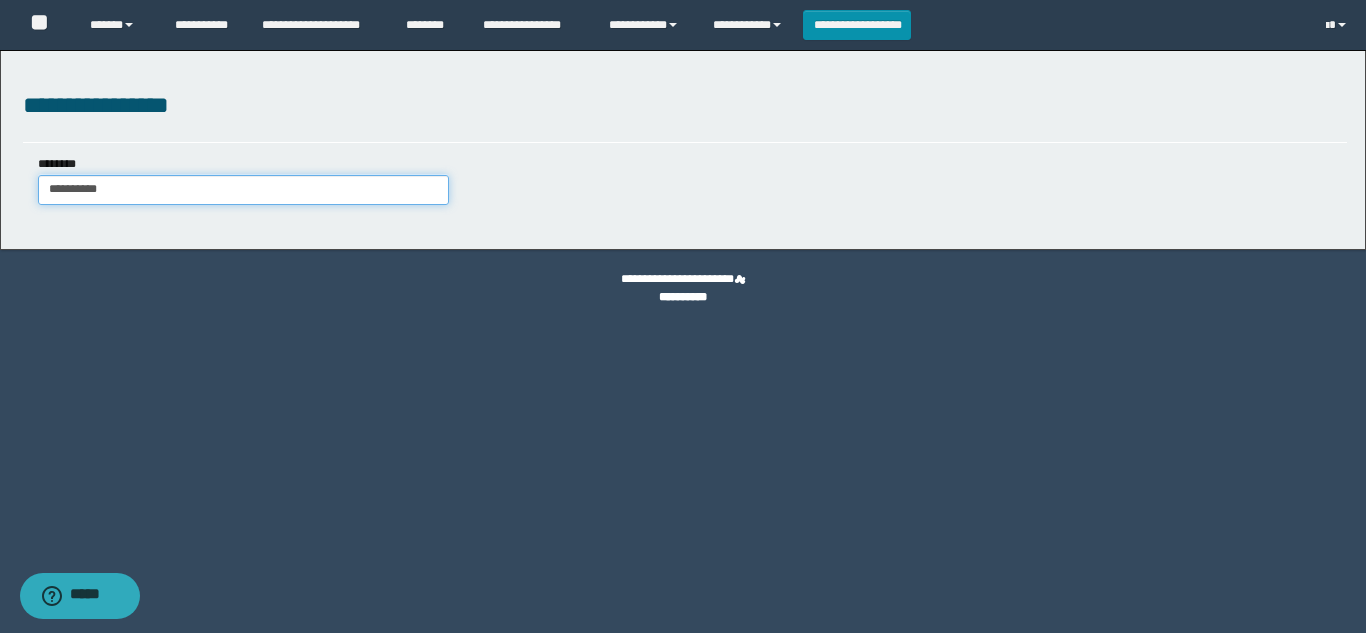 type on "**********" 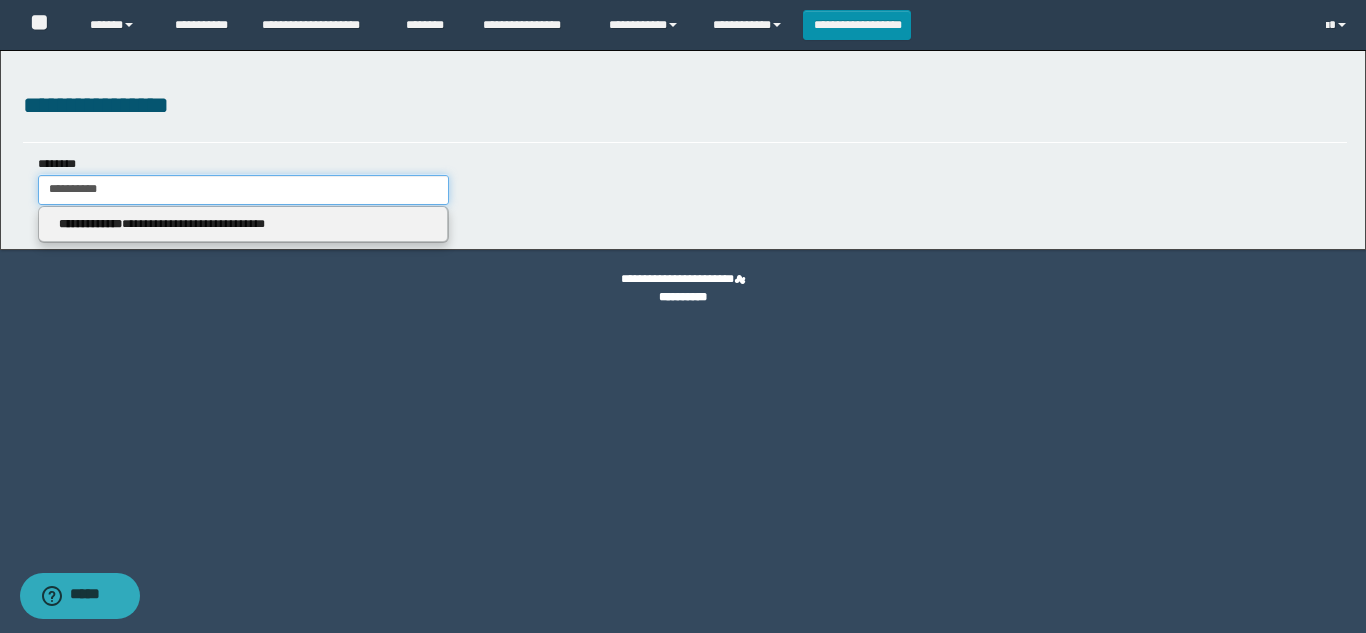 type on "**********" 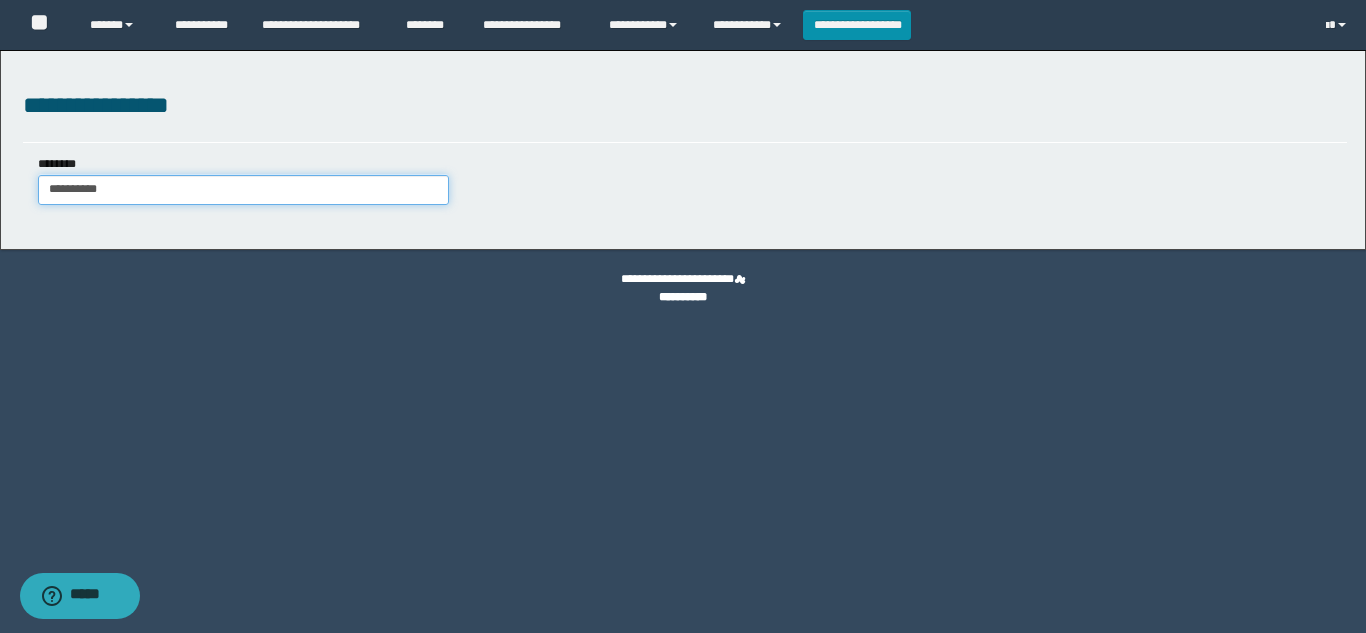 type on "**********" 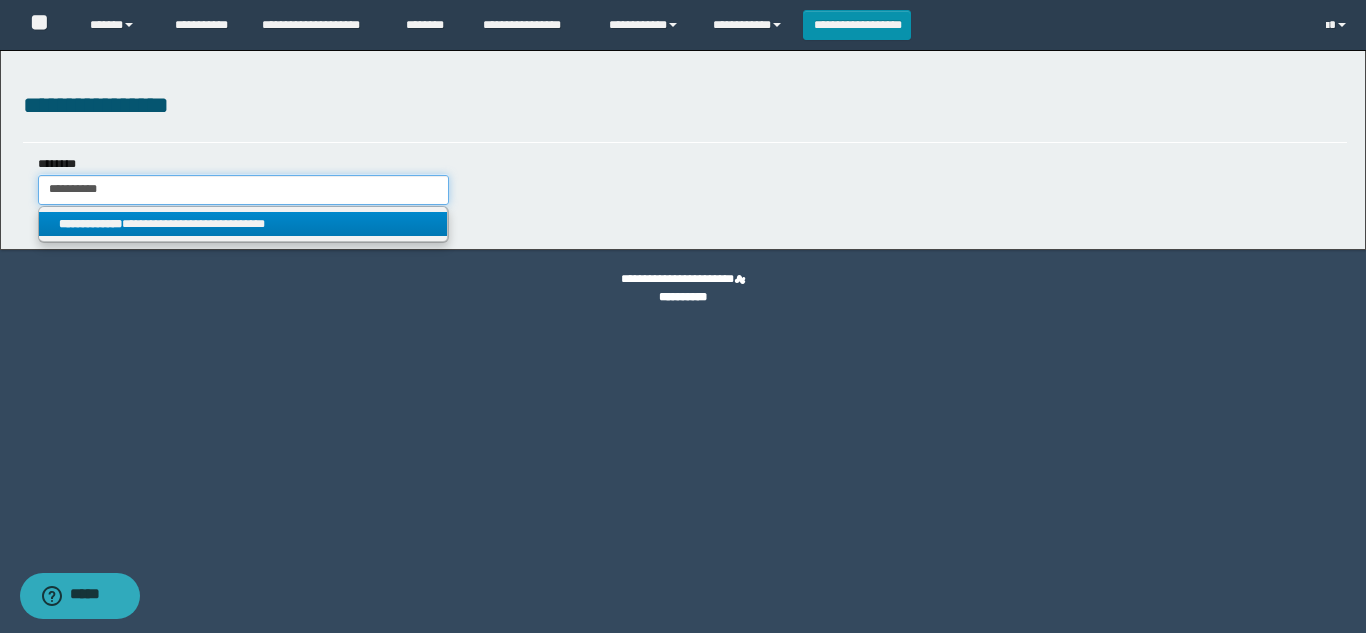 drag, startPoint x: 143, startPoint y: 184, endPoint x: 12, endPoint y: 198, distance: 131.74597 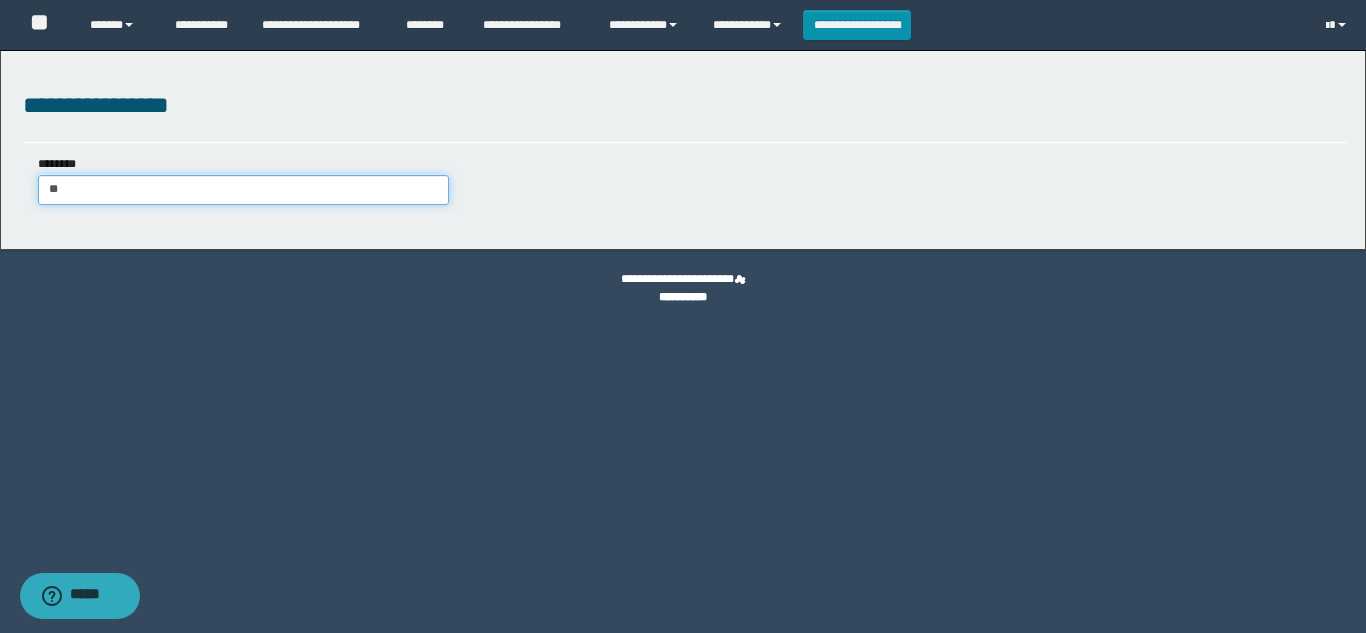 type on "***" 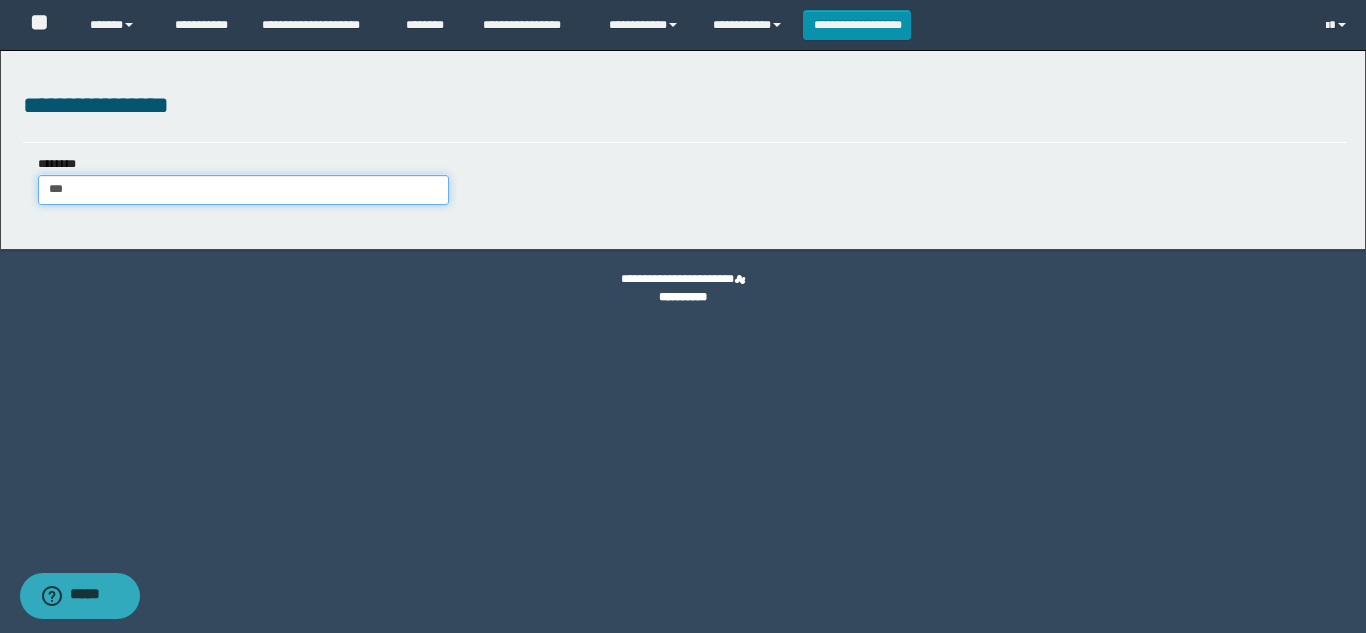type on "***" 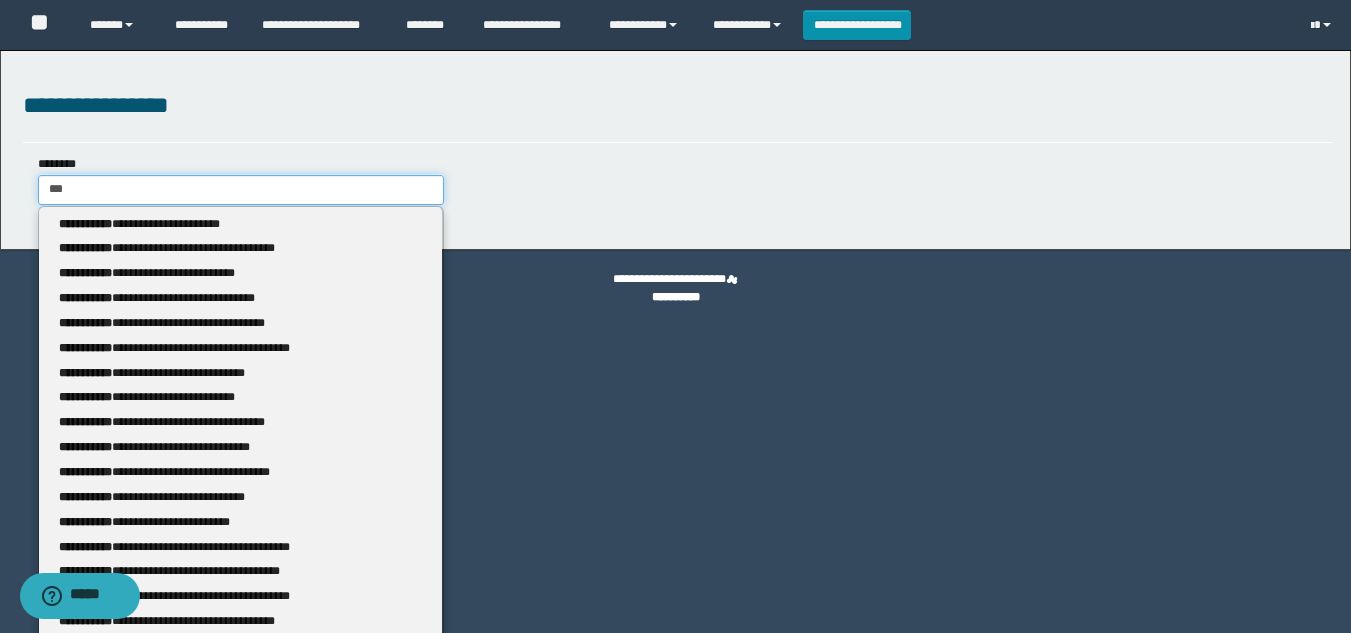 type 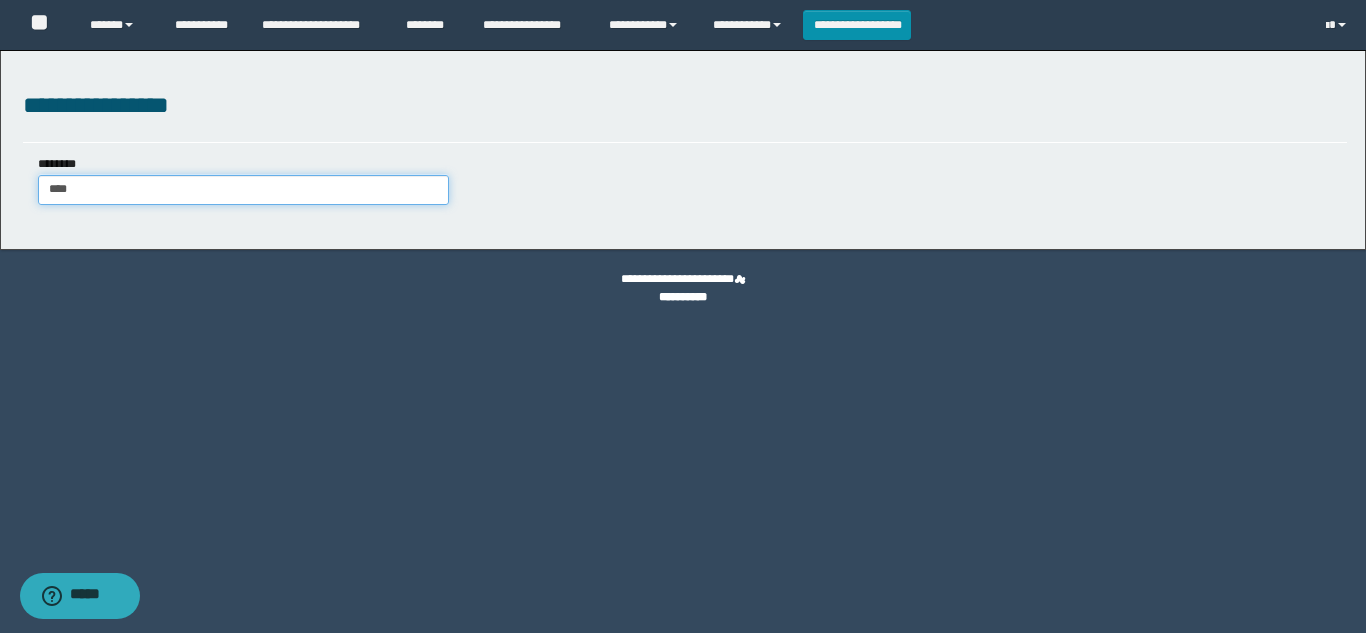 type on "****" 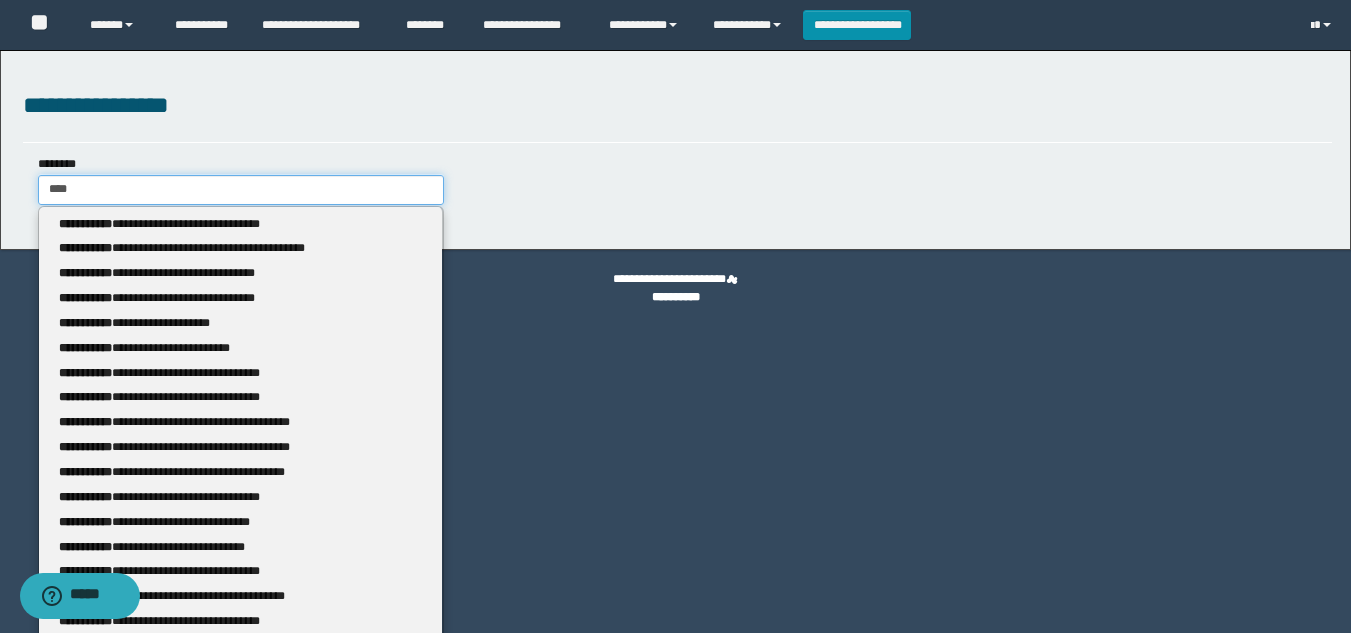 type 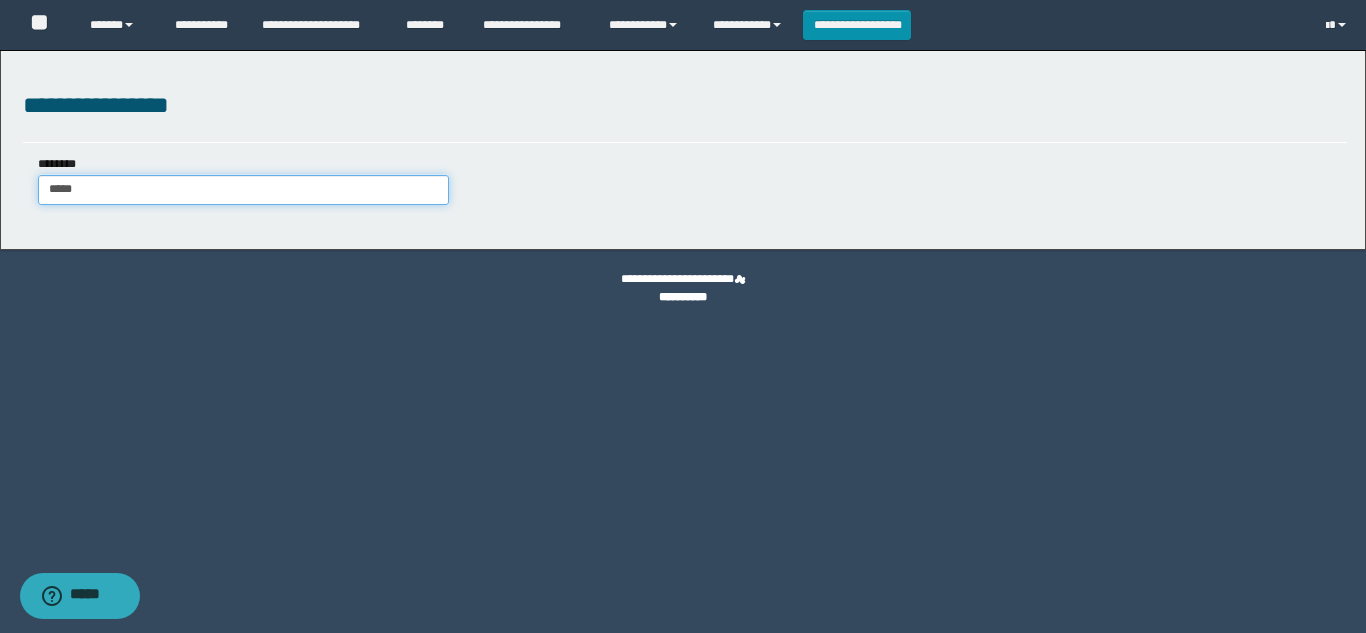 type on "*****" 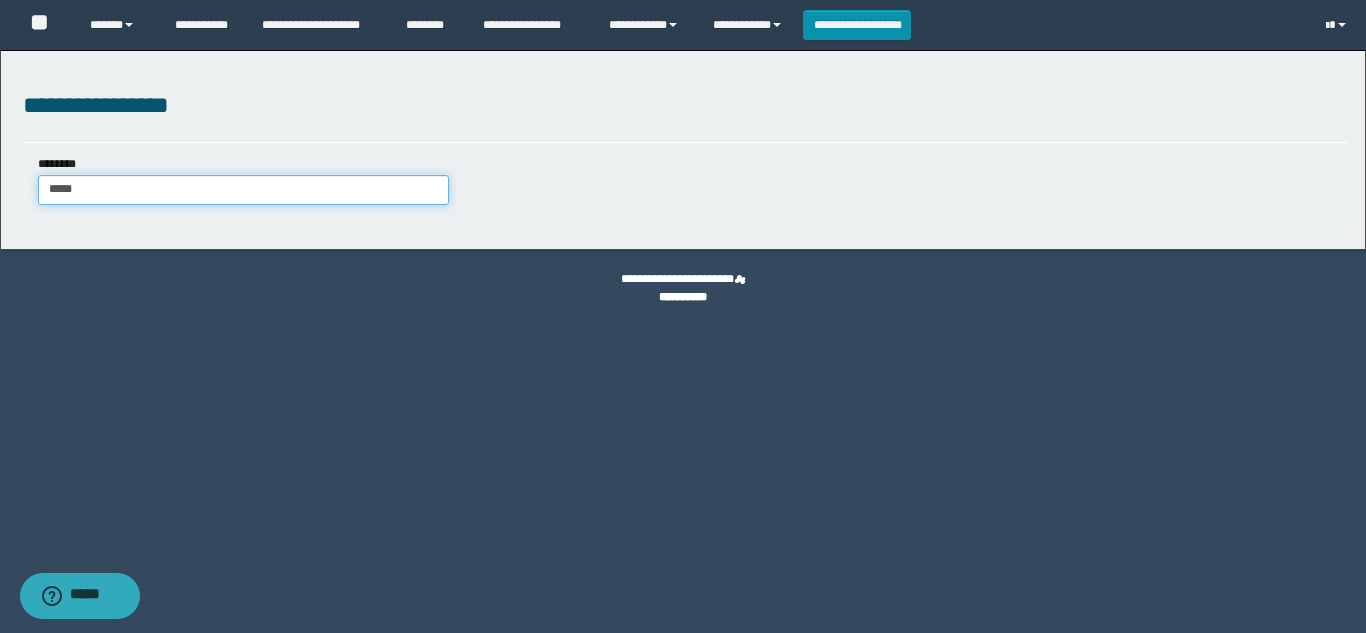 type 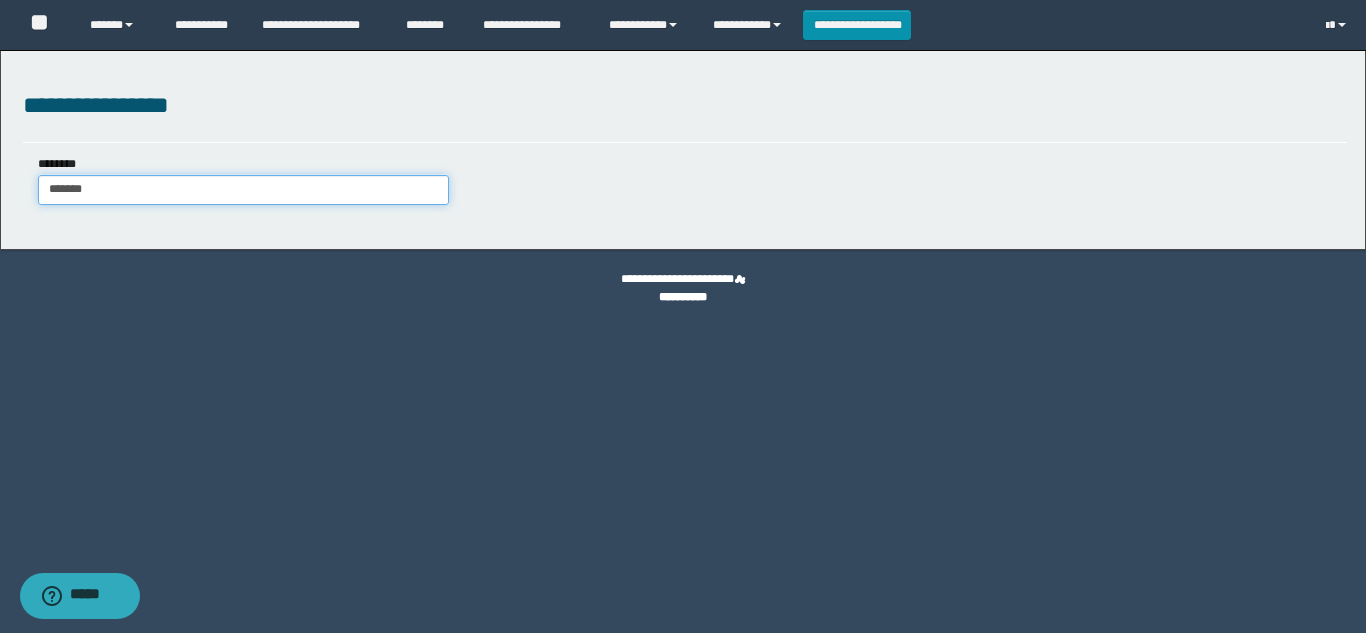 type on "********" 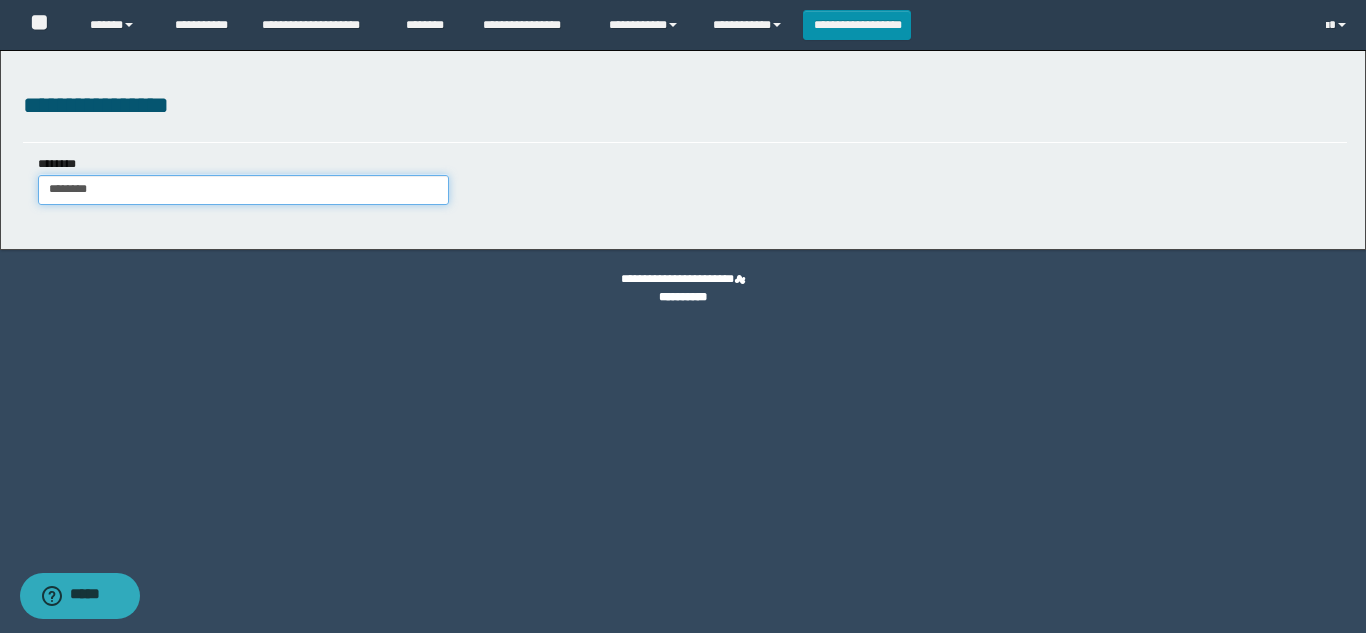 type on "********" 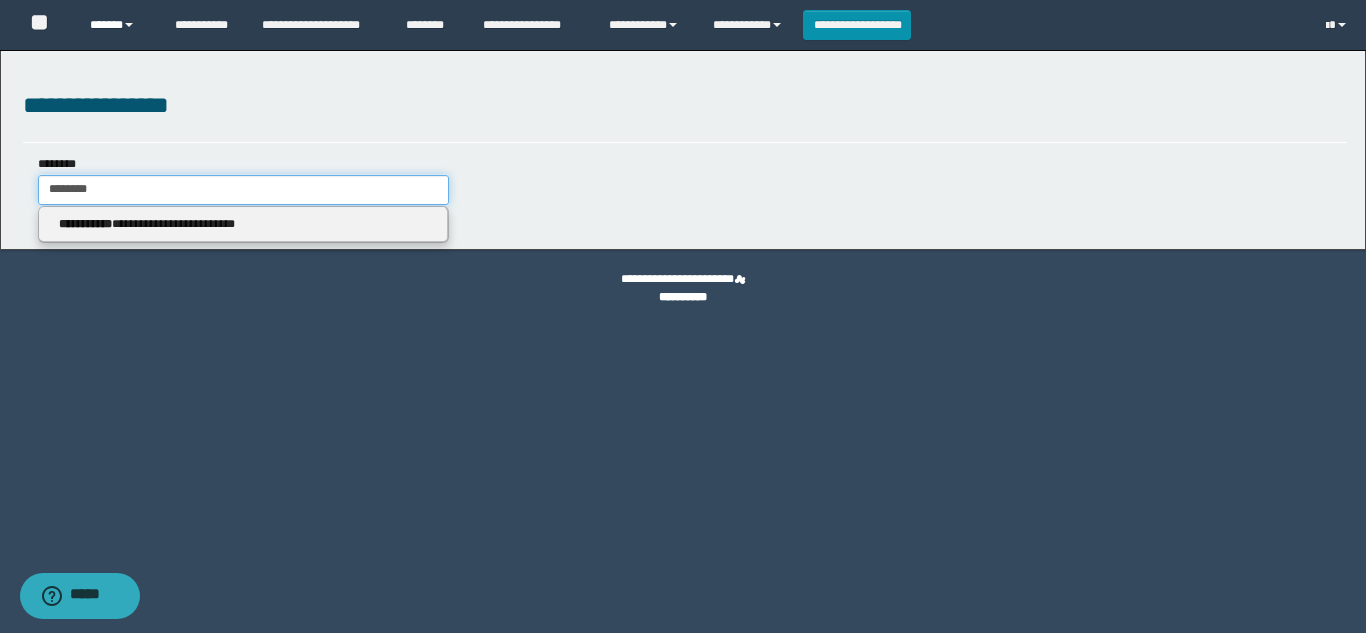 type on "********" 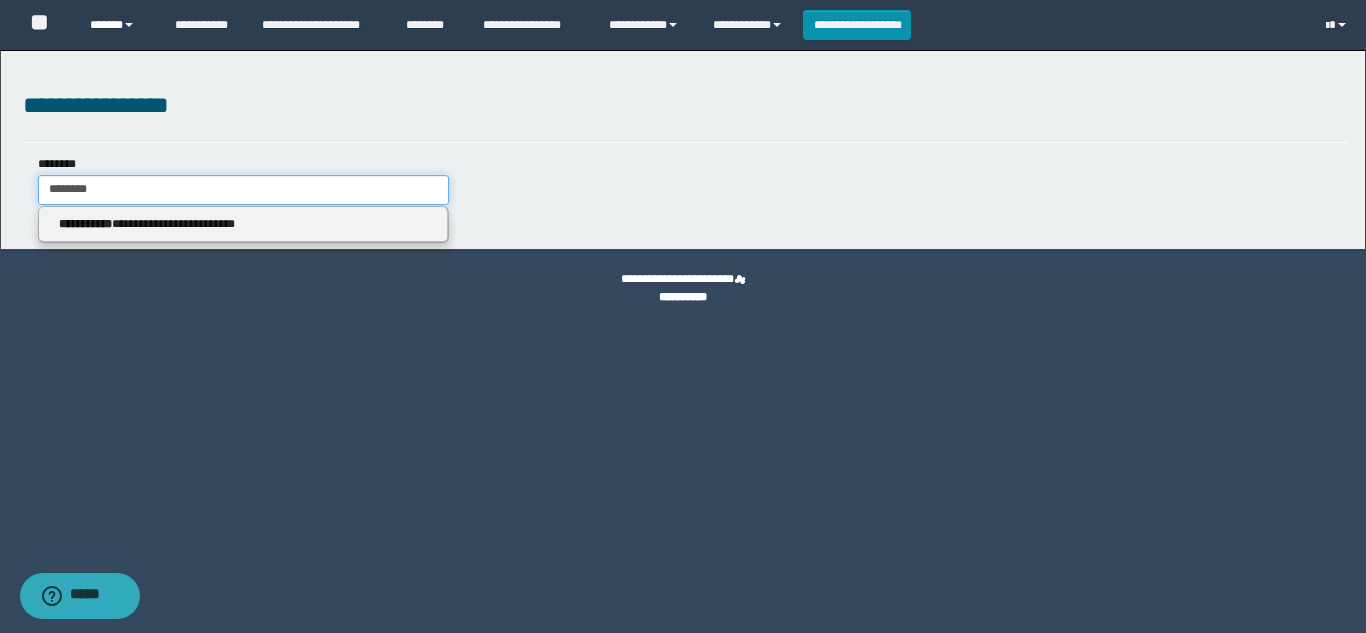 type on "********" 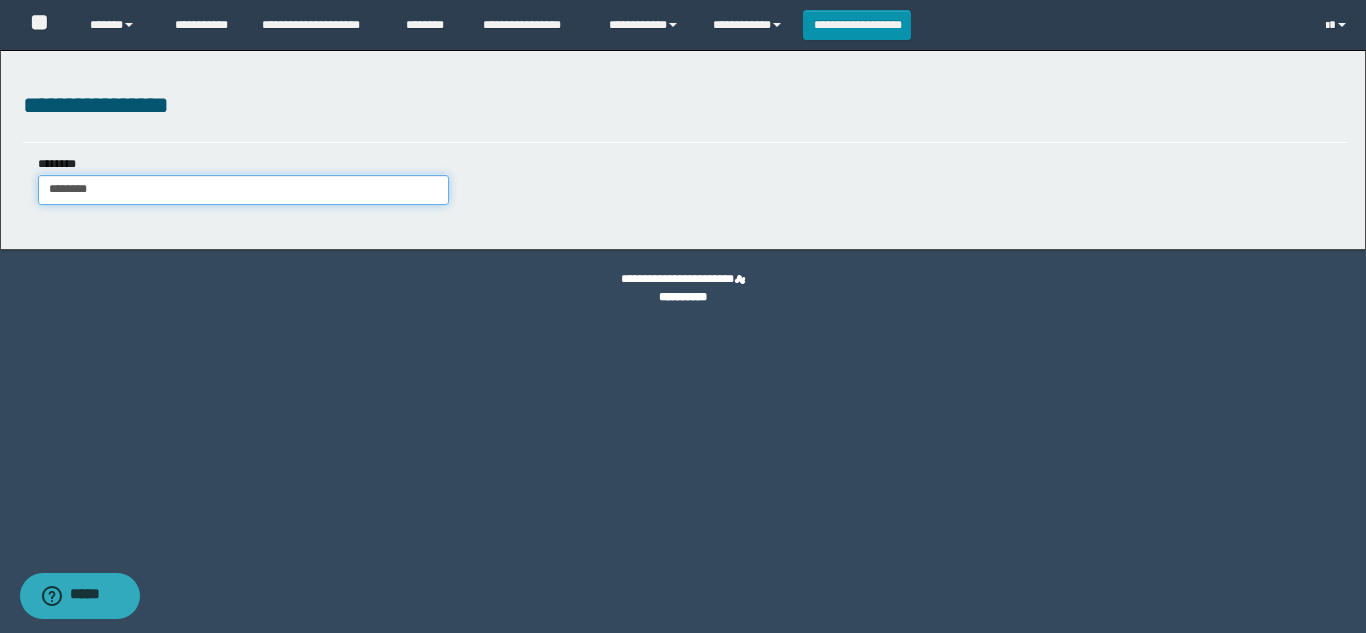 type on "********" 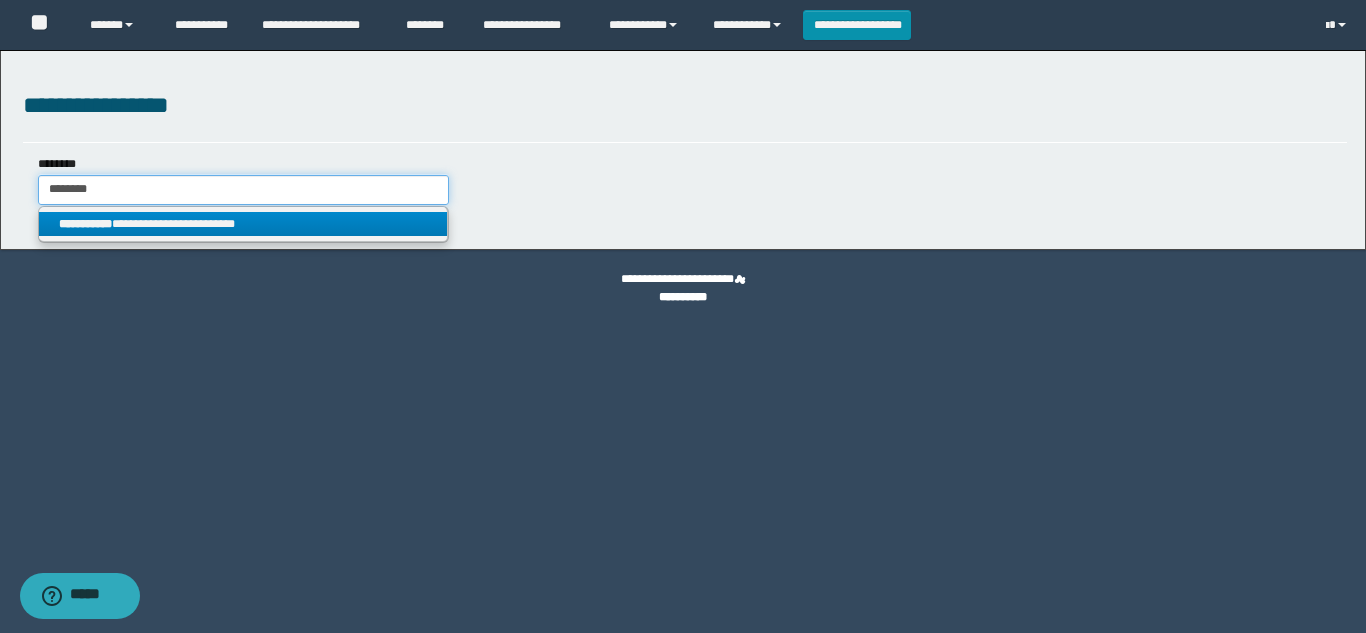 drag, startPoint x: 109, startPoint y: 189, endPoint x: 0, endPoint y: 190, distance: 109.004585 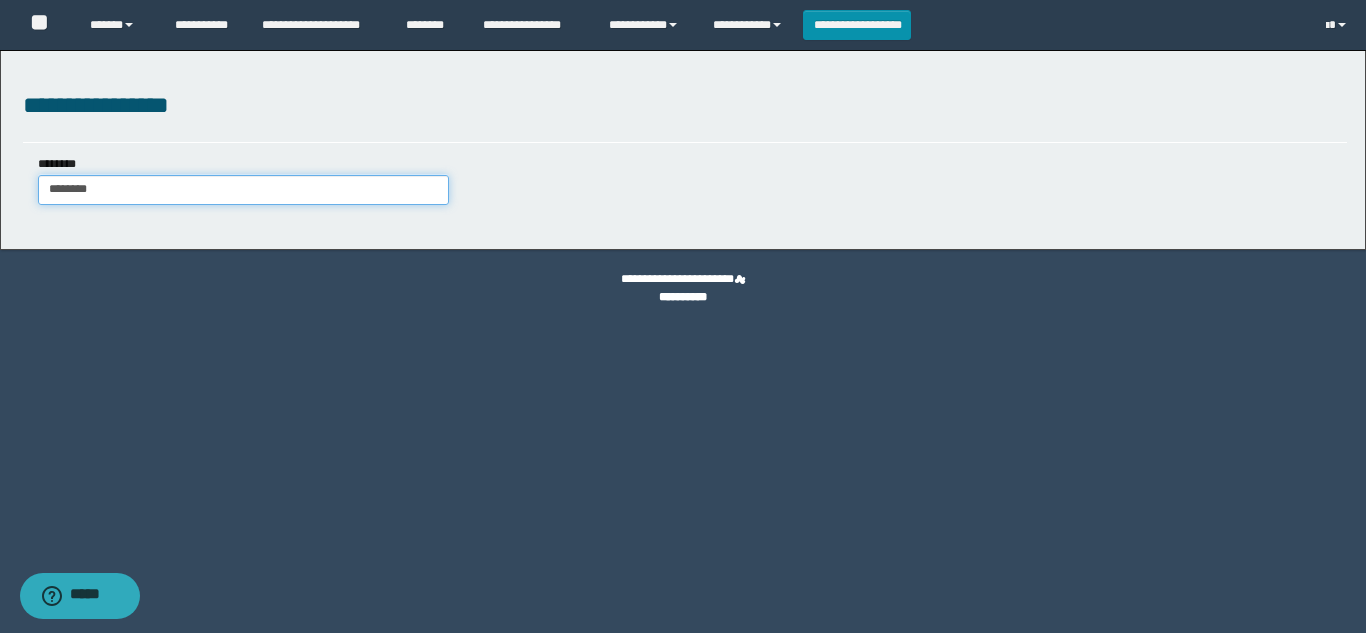 type on "********" 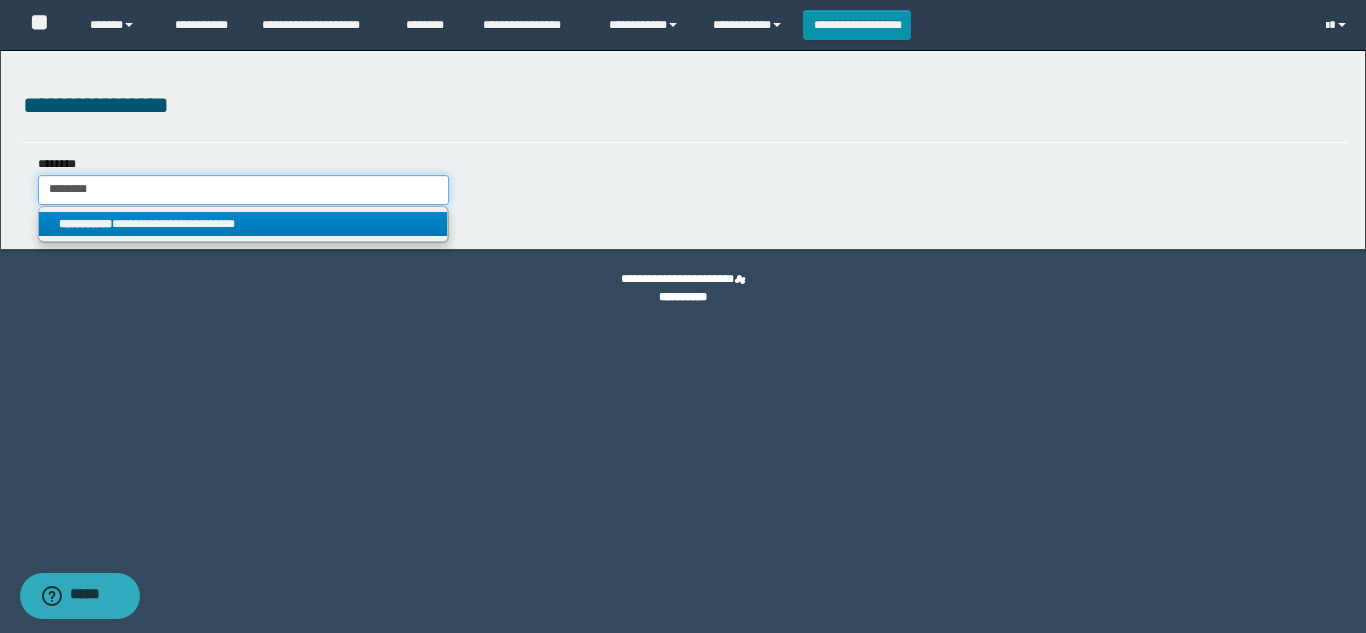 click on "********" at bounding box center [243, 190] 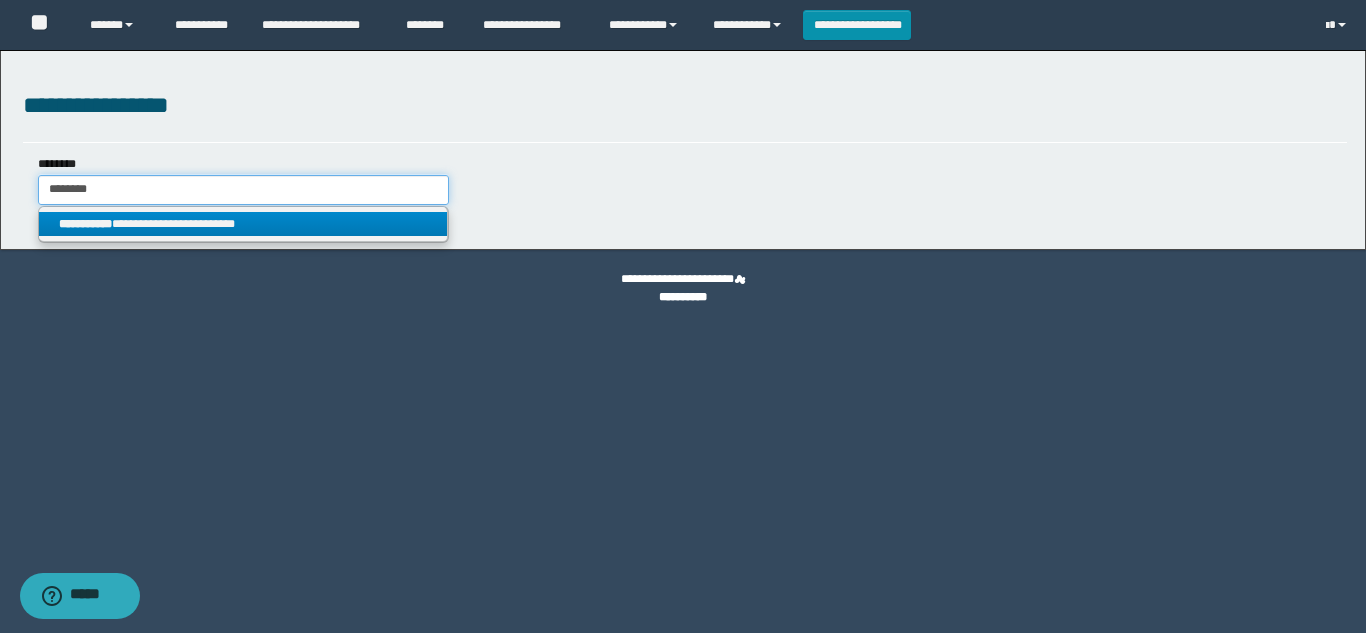 type on "**********" 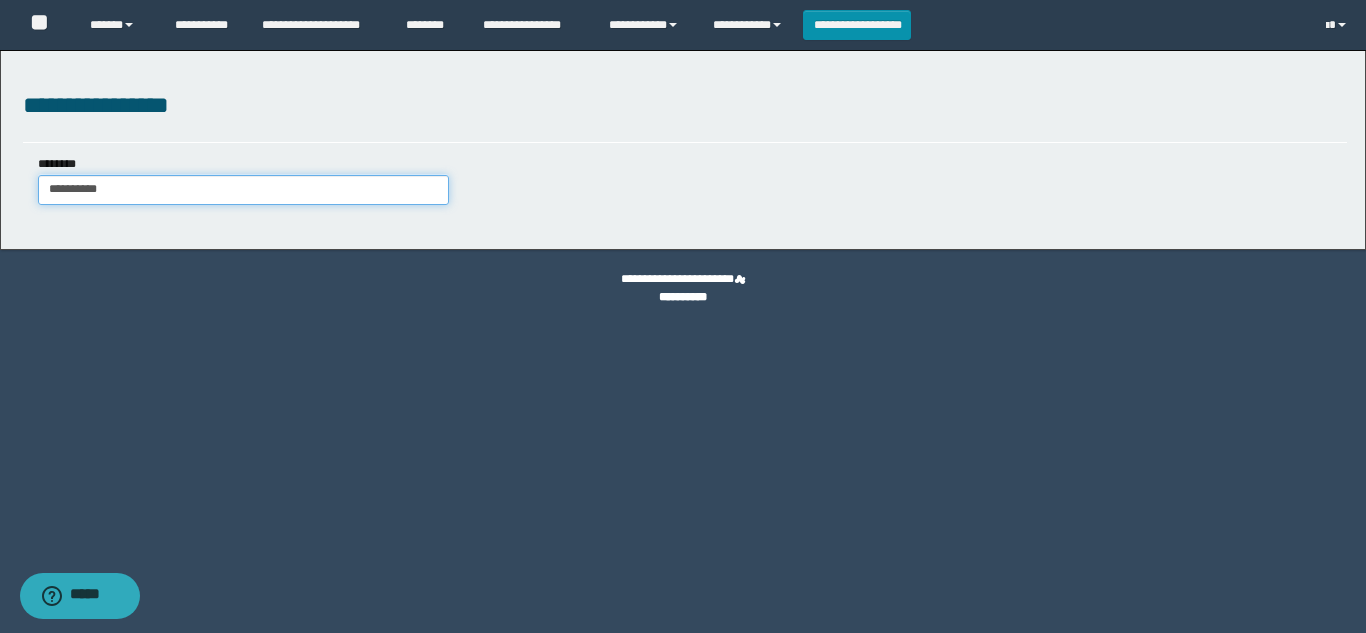 type on "**********" 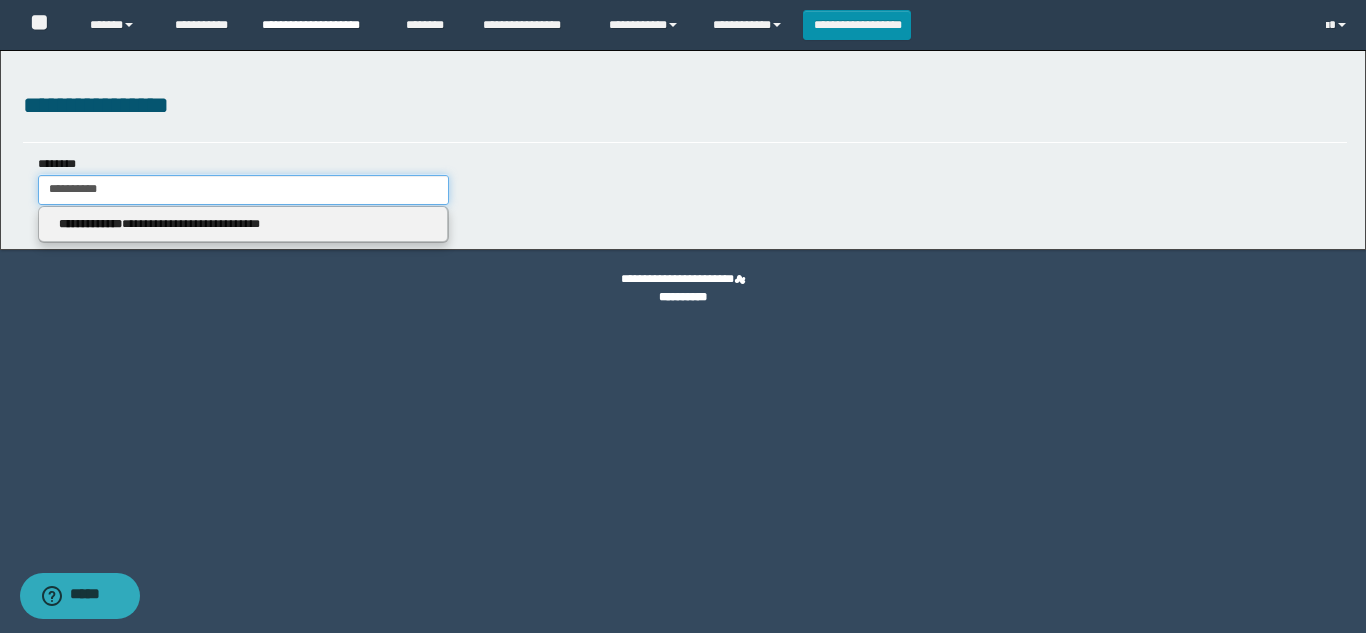 type on "**********" 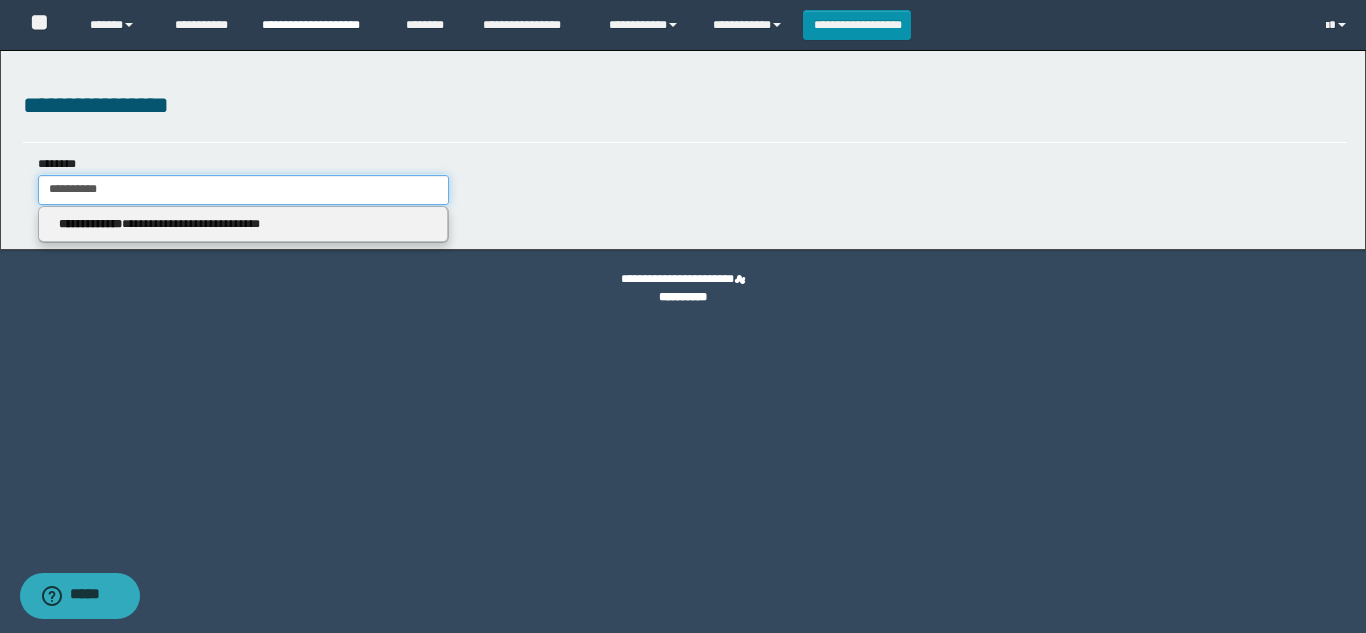 type on "**********" 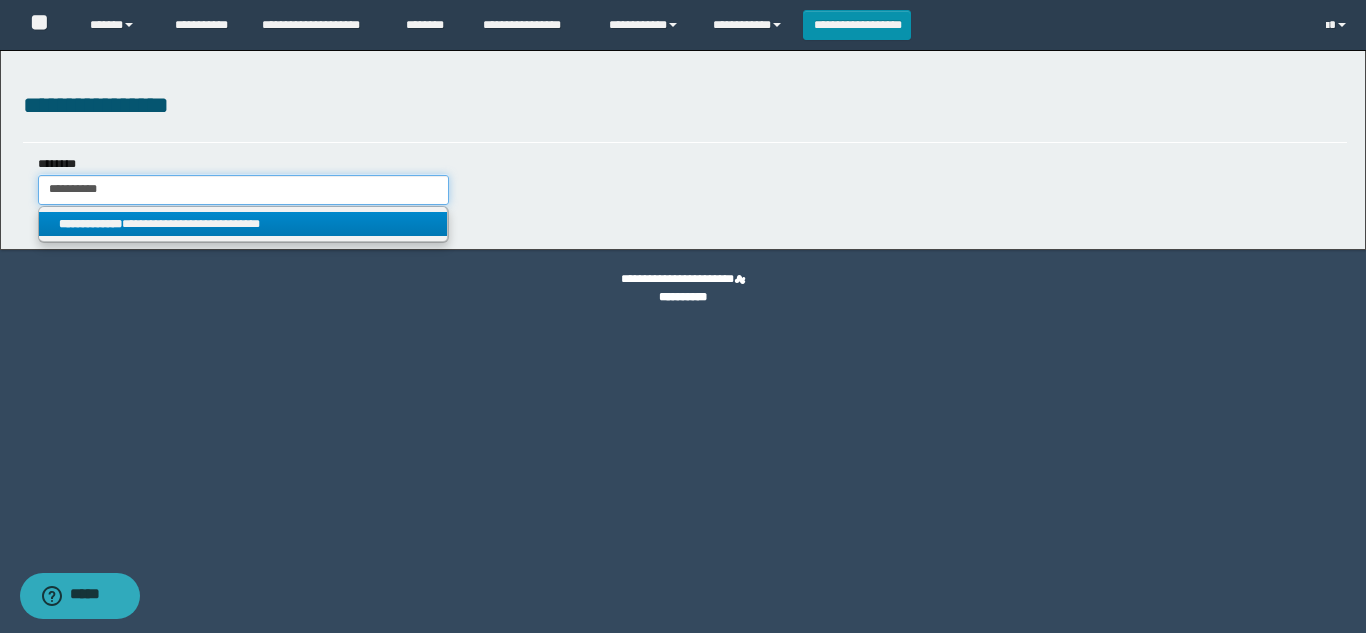 drag, startPoint x: 182, startPoint y: 177, endPoint x: 0, endPoint y: 200, distance: 183.44754 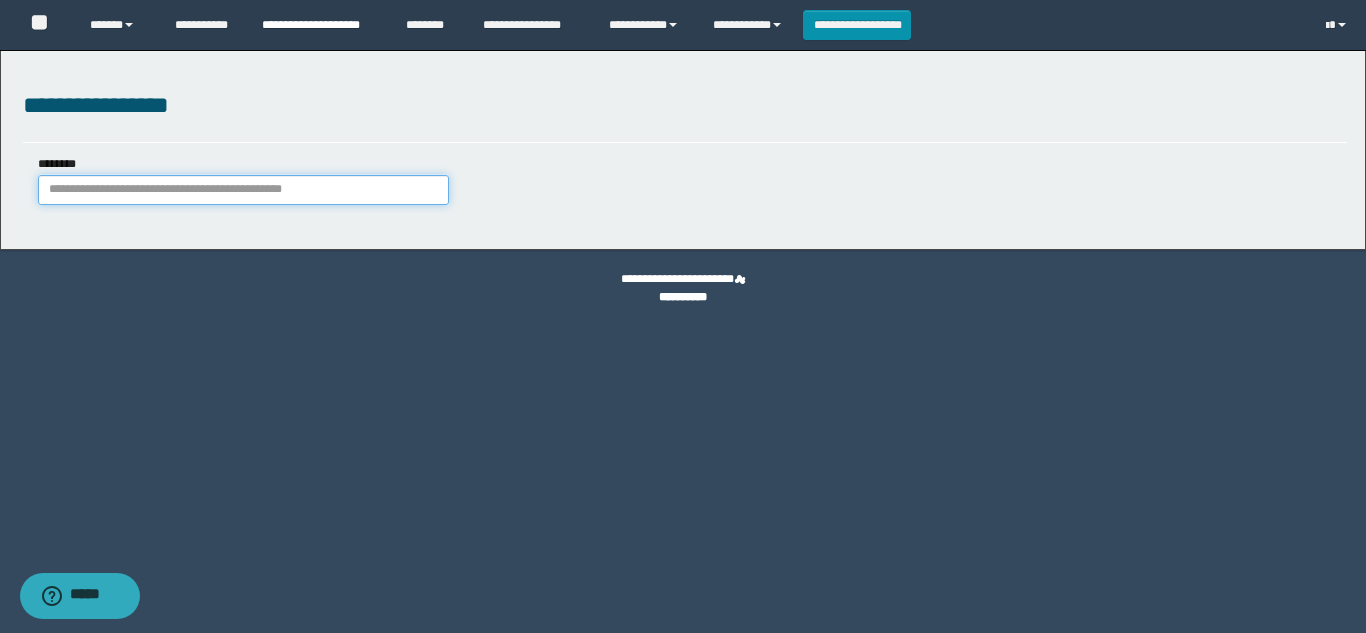 type 